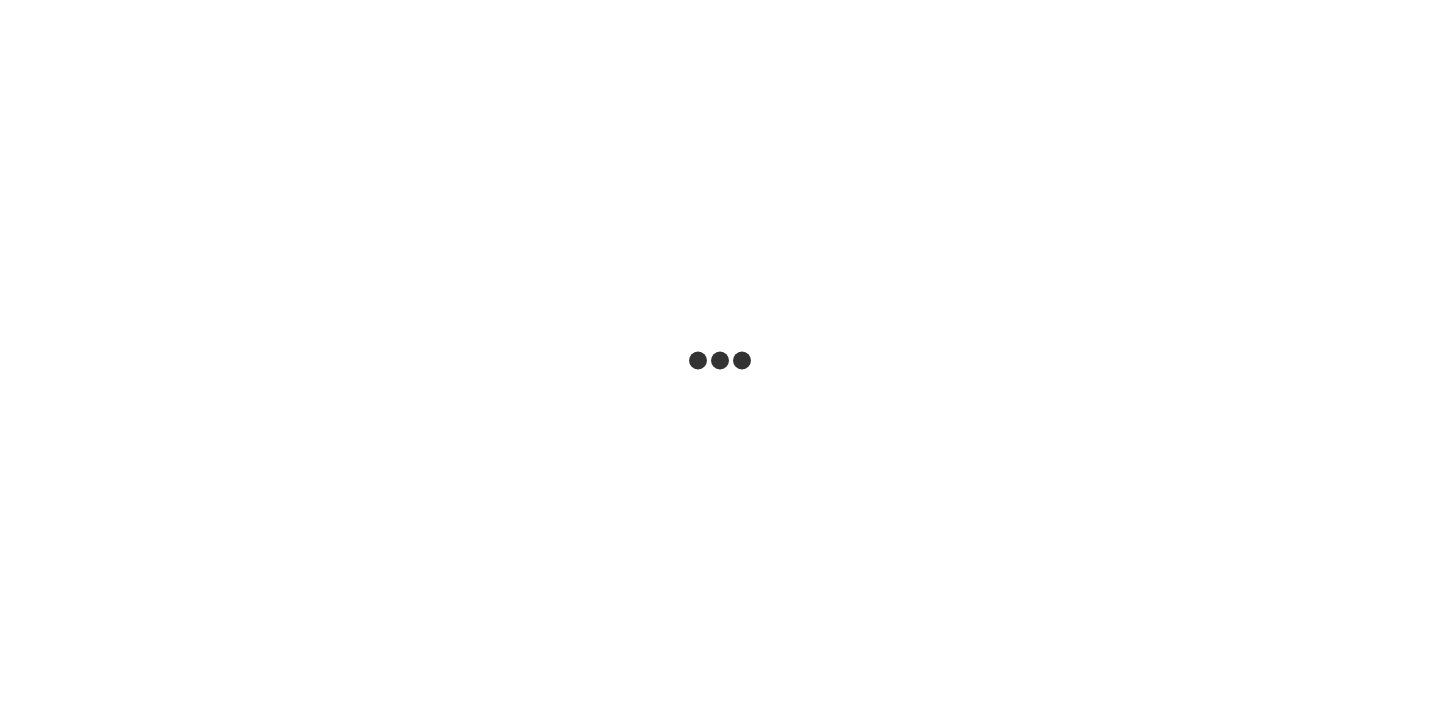 scroll, scrollTop: 0, scrollLeft: 0, axis: both 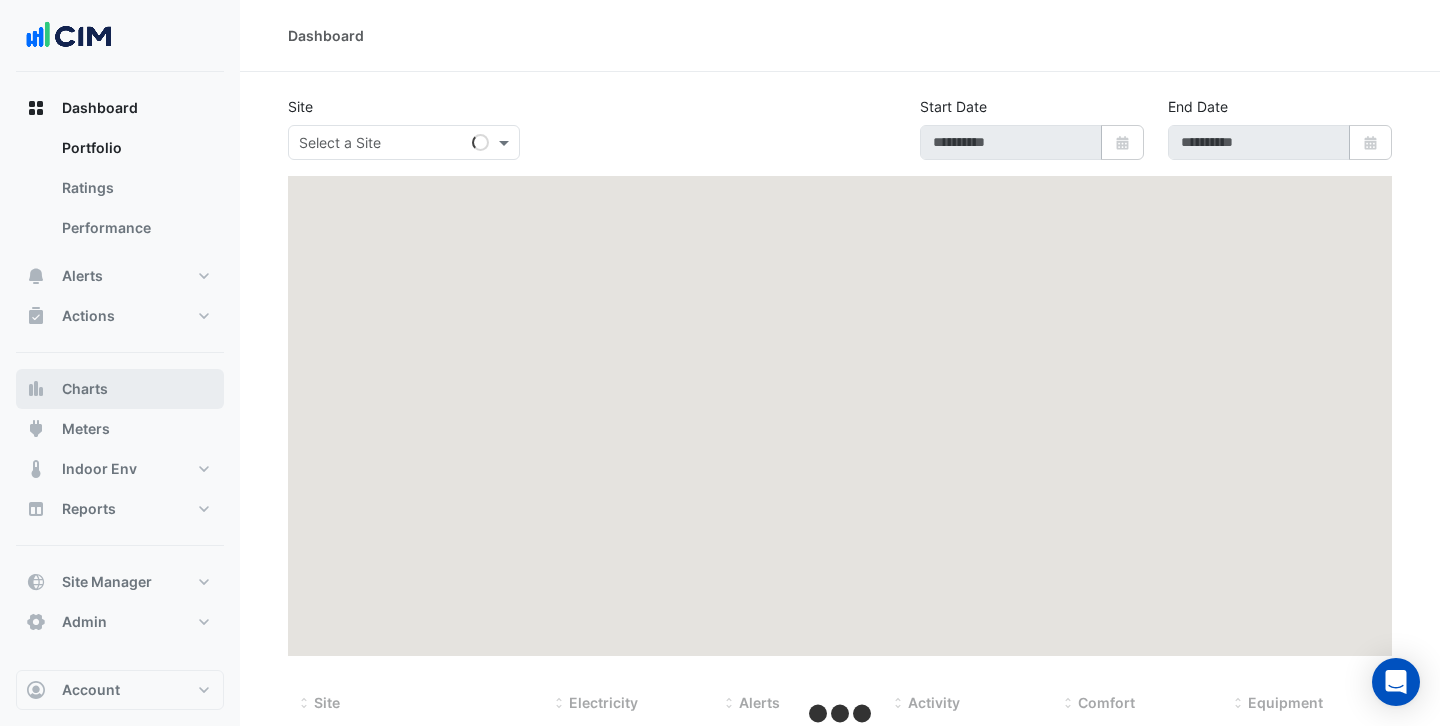 click on "Charts" at bounding box center (85, 389) 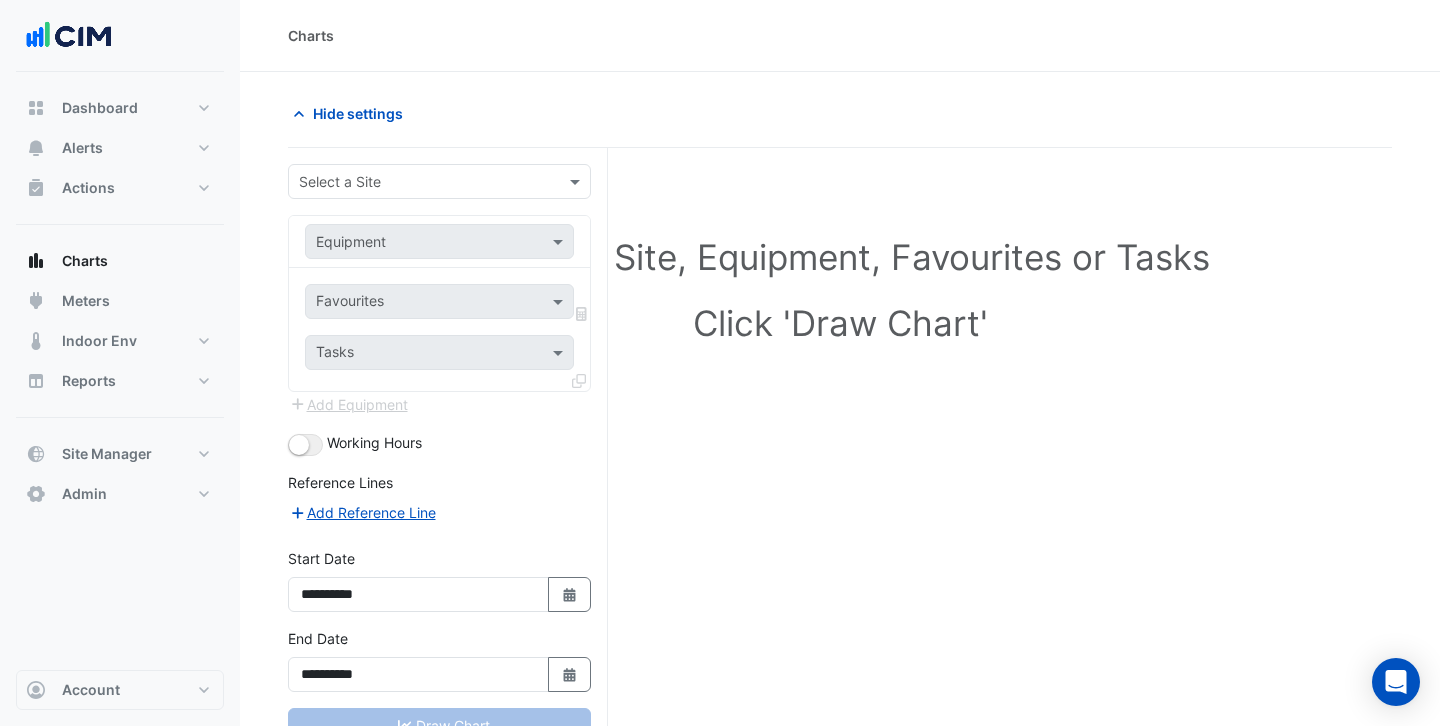 click at bounding box center [419, 182] 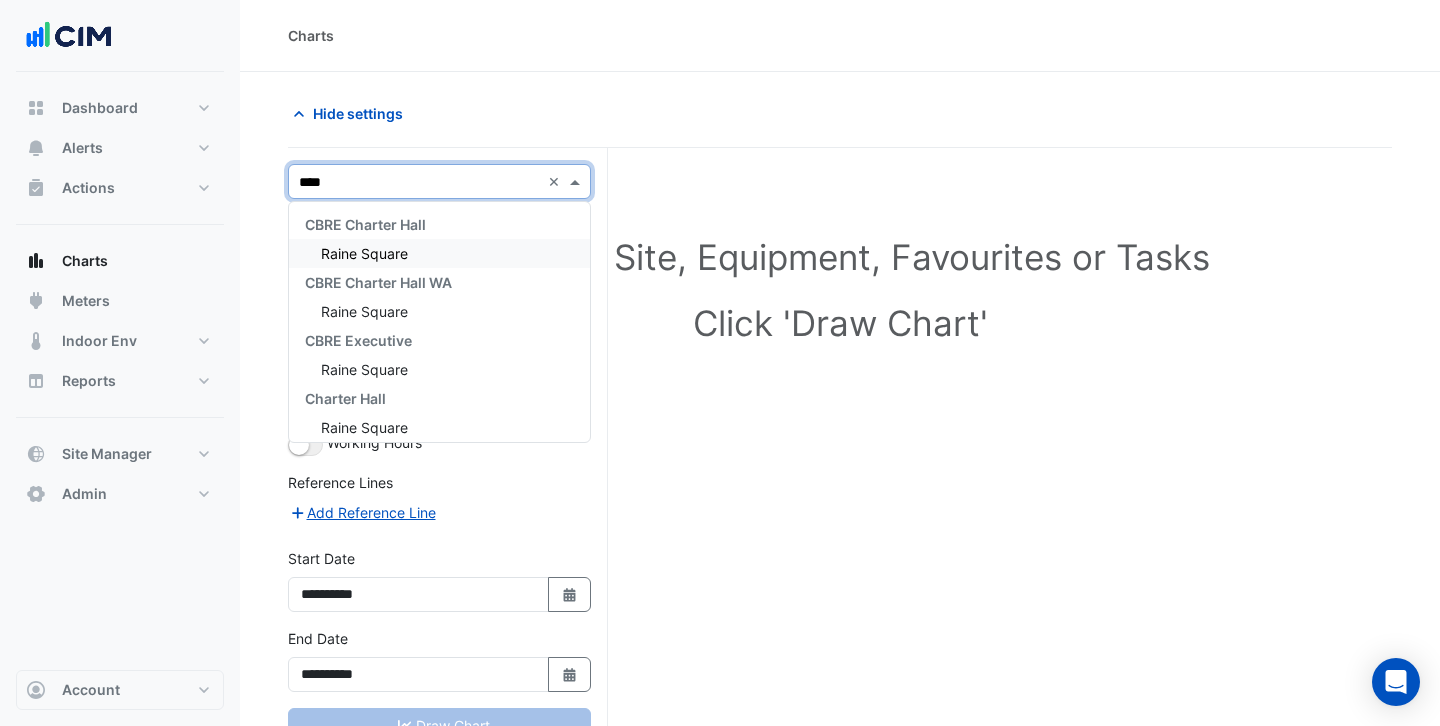 type on "*****" 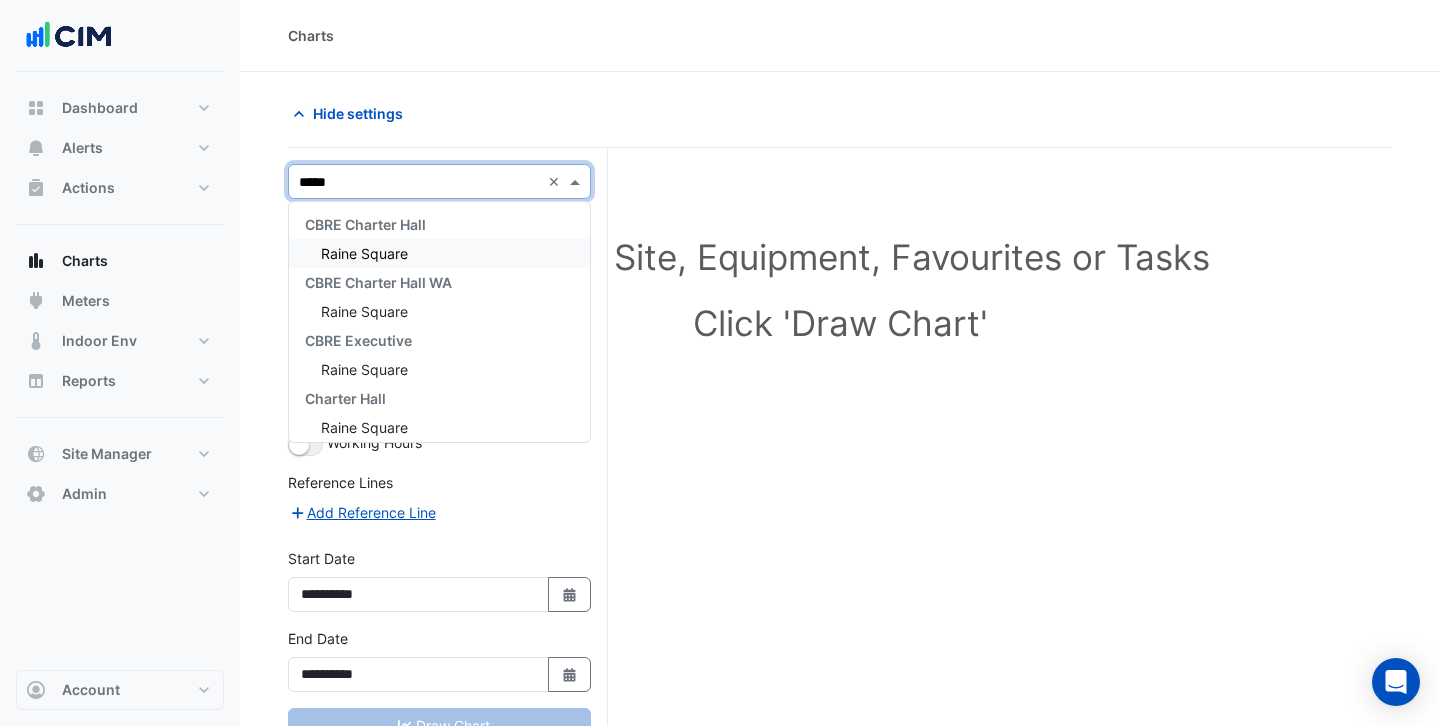 click on "Raine Square" at bounding box center (439, 253) 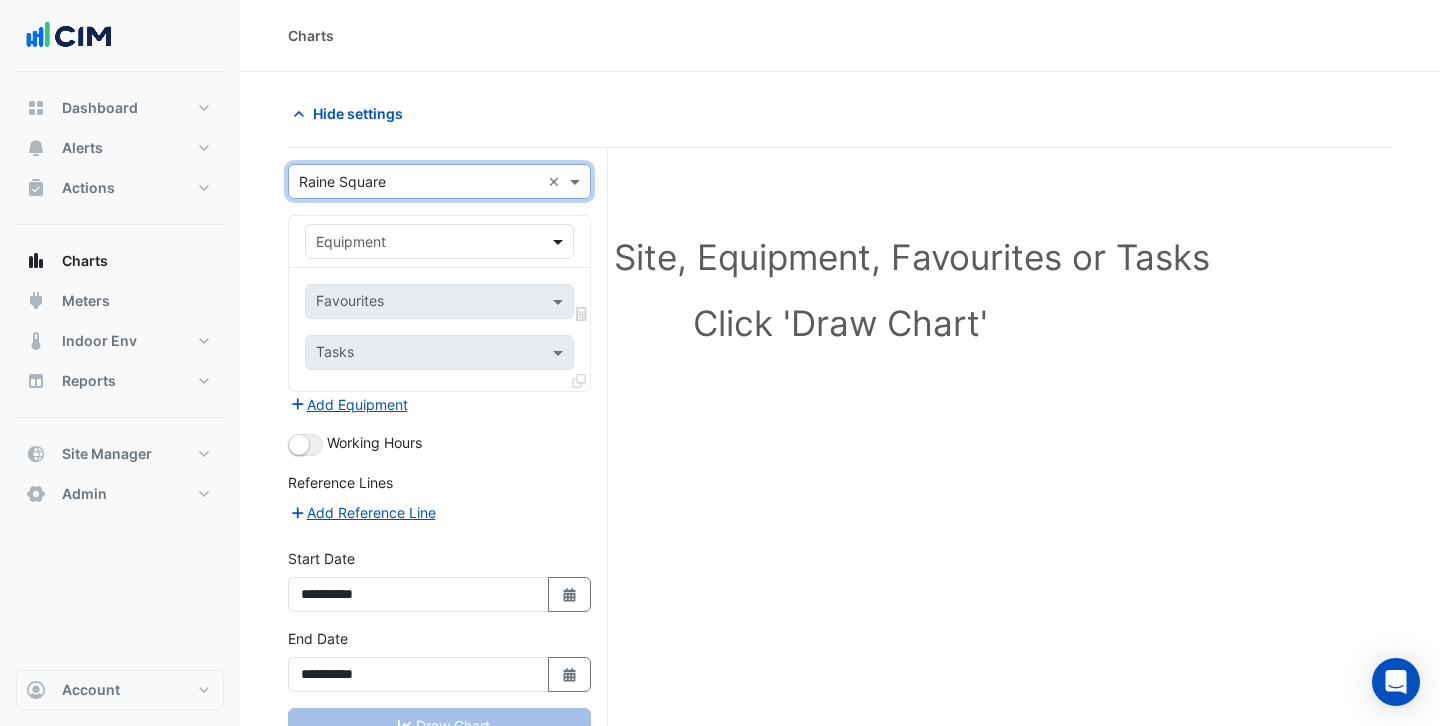 click at bounding box center [560, 241] 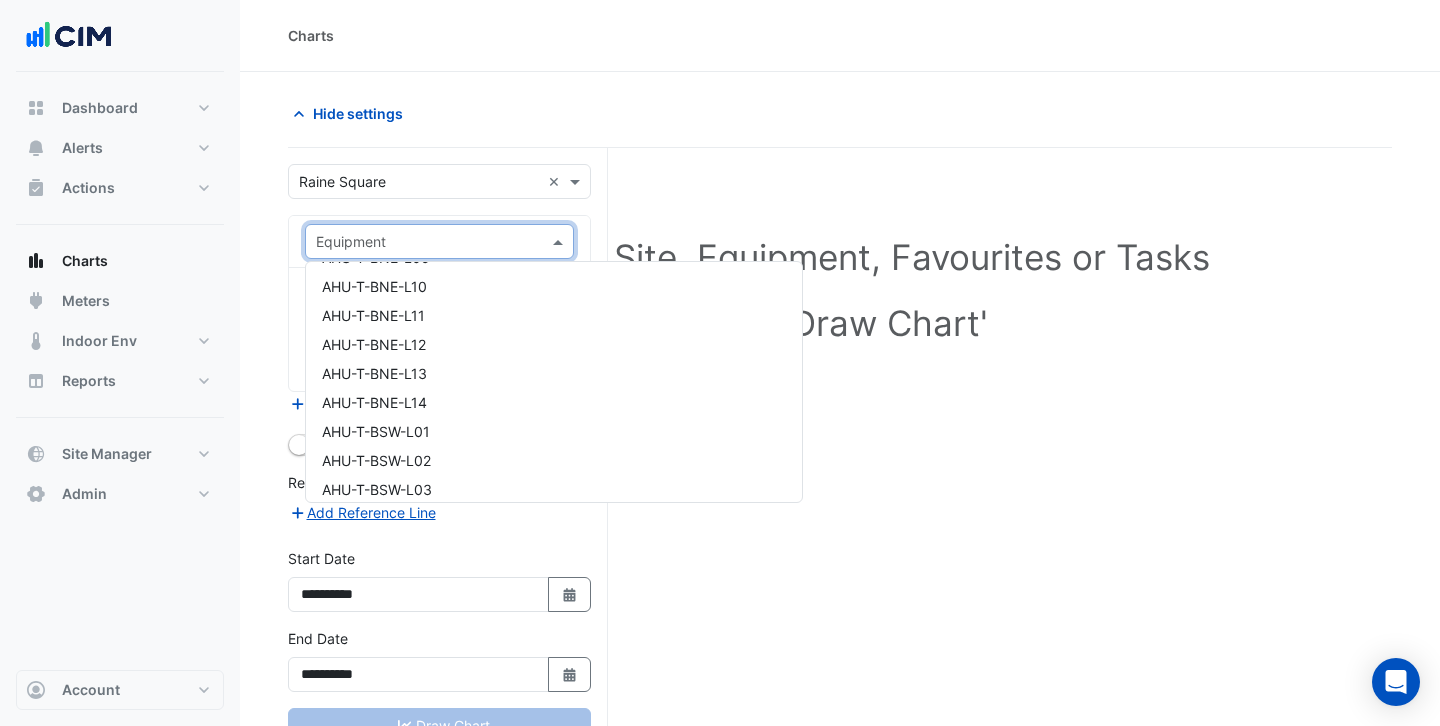 scroll, scrollTop: 1676, scrollLeft: 0, axis: vertical 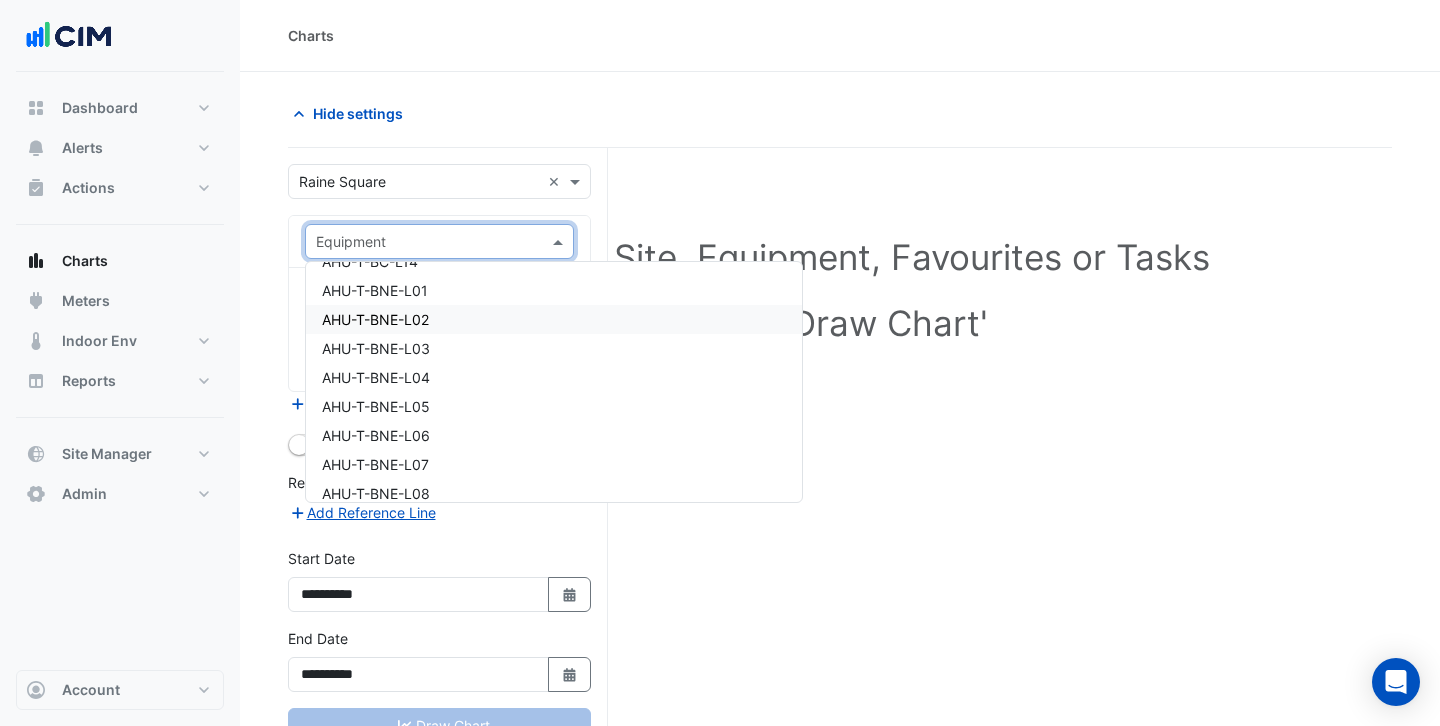 click on "AHU-T-BNE-L02" at bounding box center (554, 319) 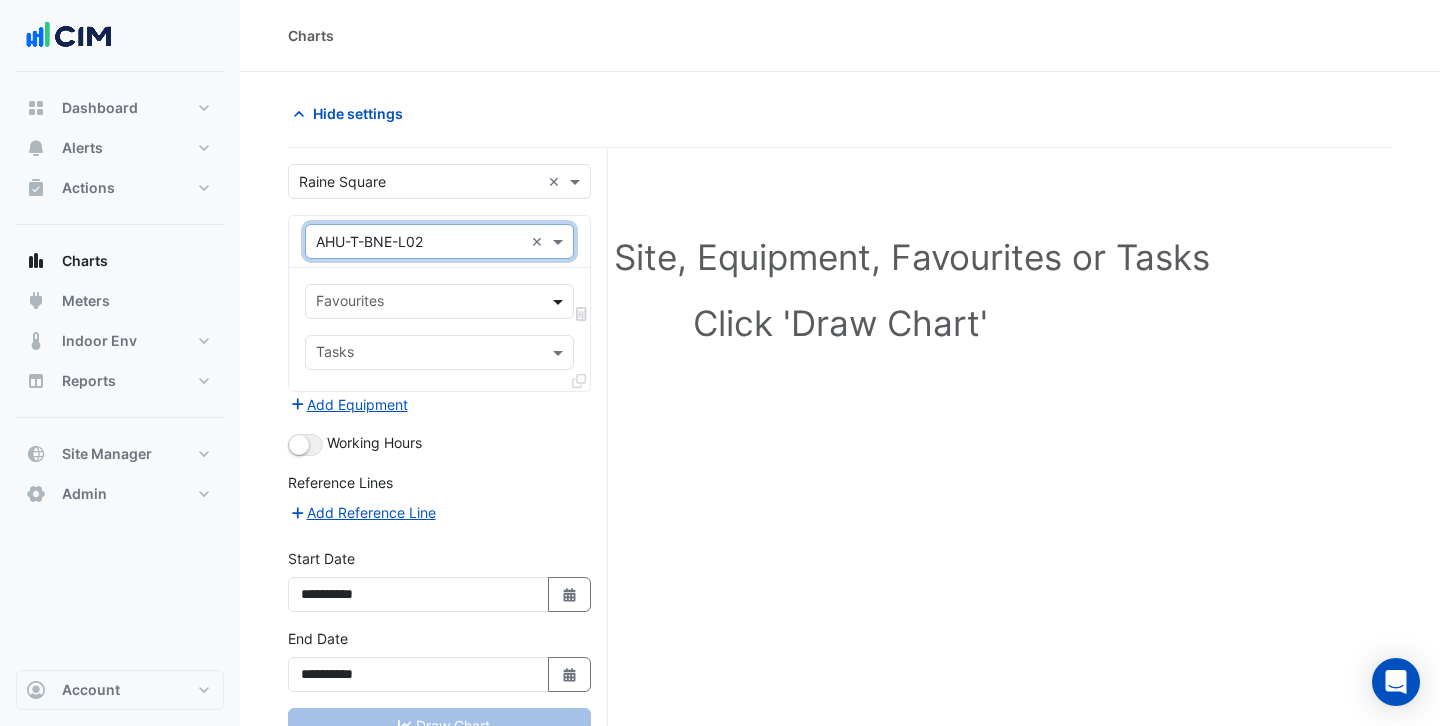 click at bounding box center (560, 301) 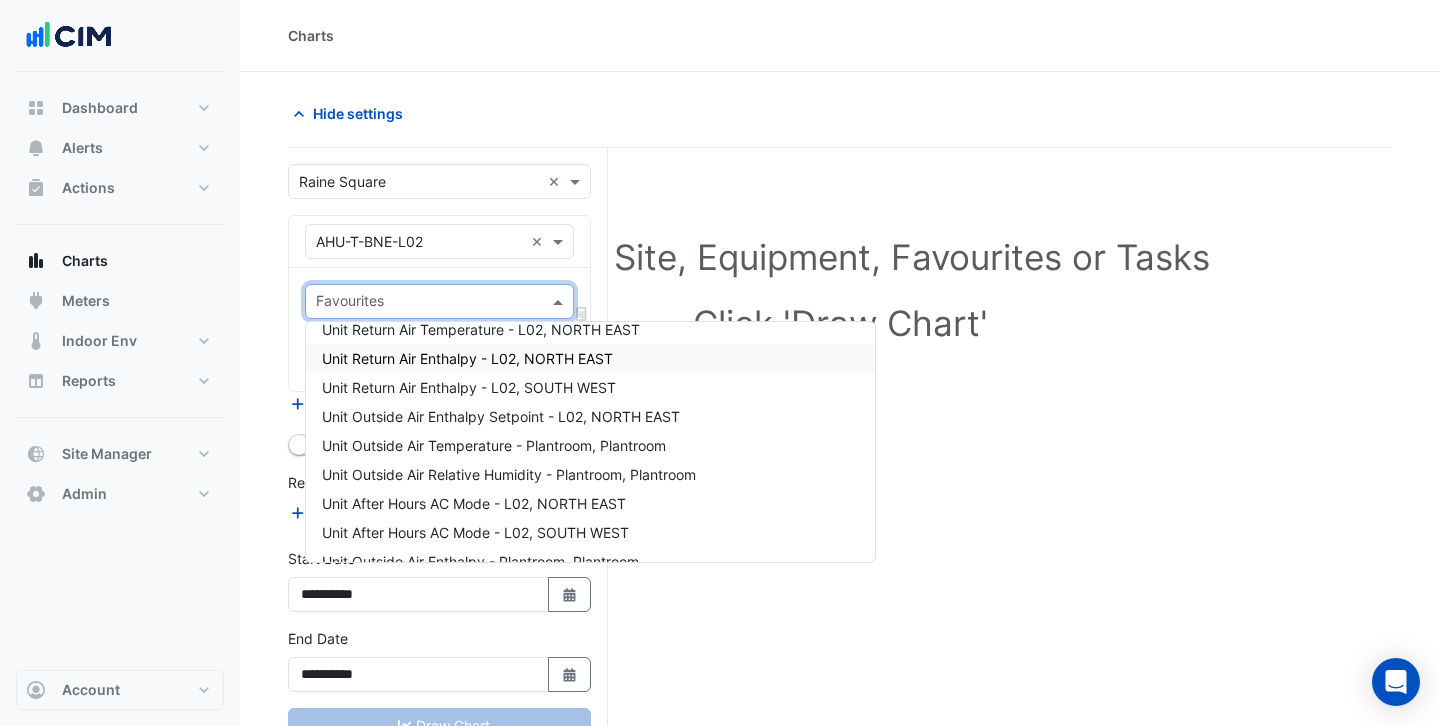 scroll, scrollTop: 965, scrollLeft: 0, axis: vertical 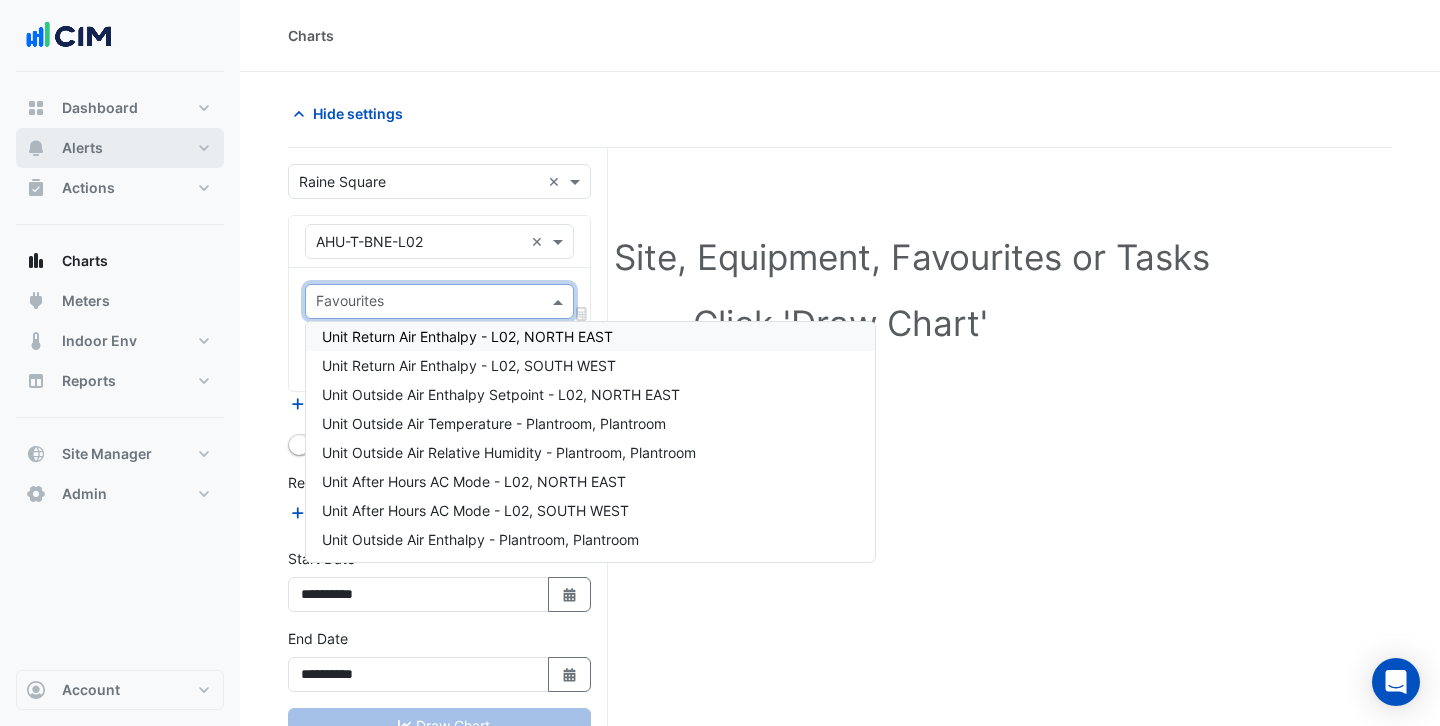 click on "Alerts" at bounding box center [82, 148] 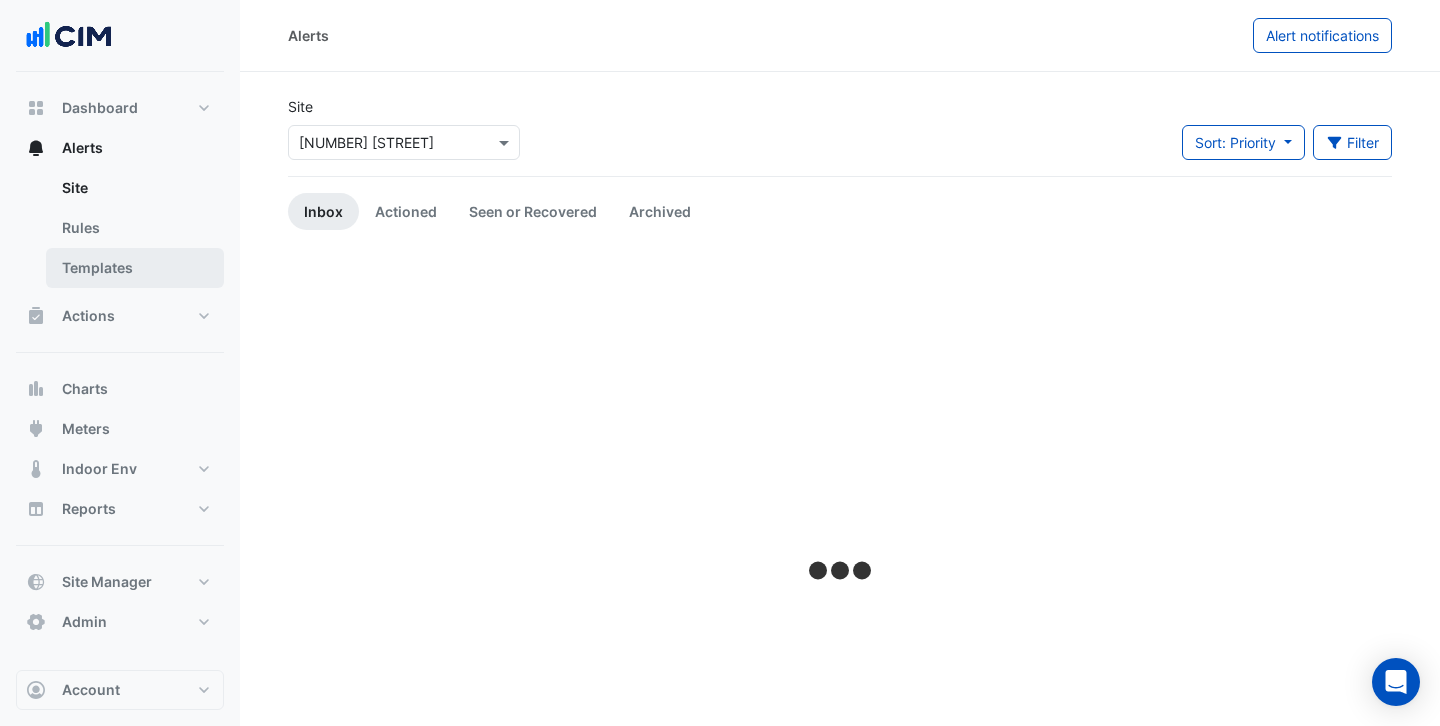 click on "Templates" at bounding box center [135, 268] 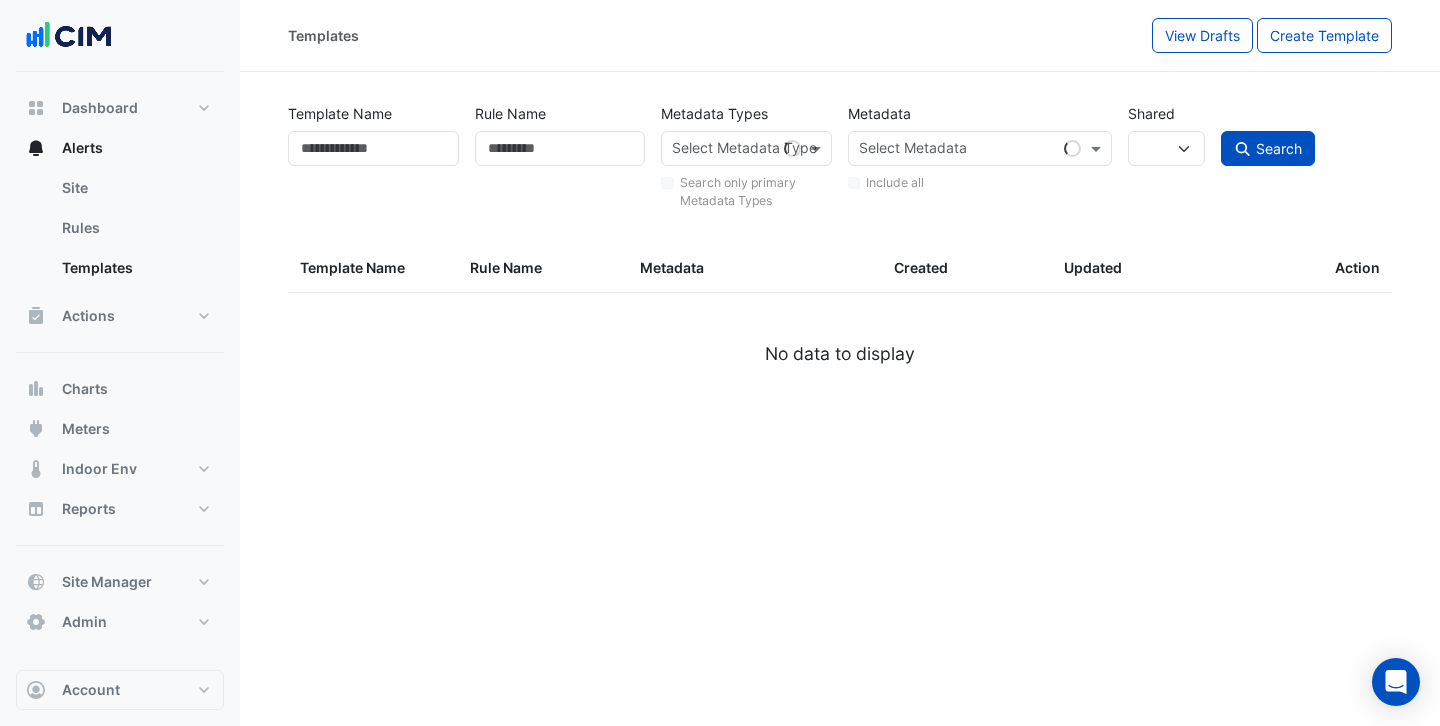 select 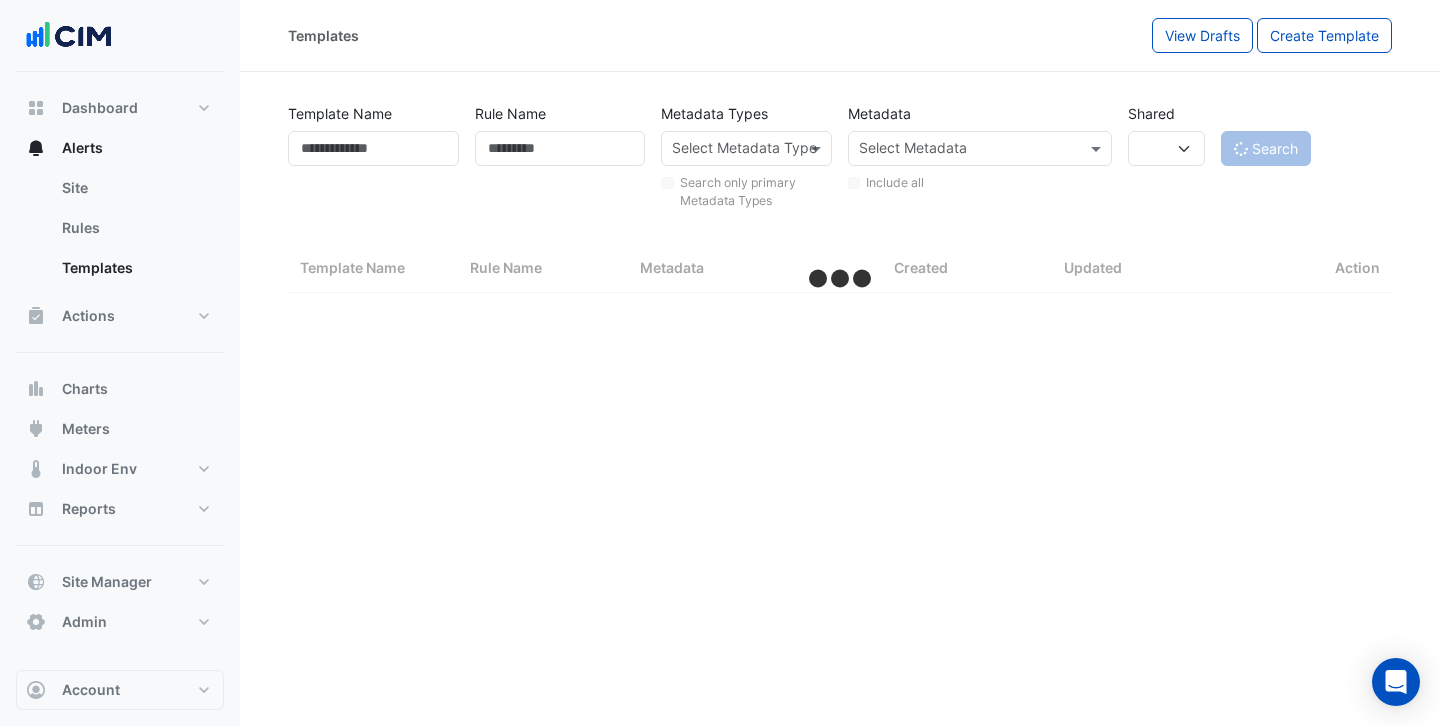 select on "***" 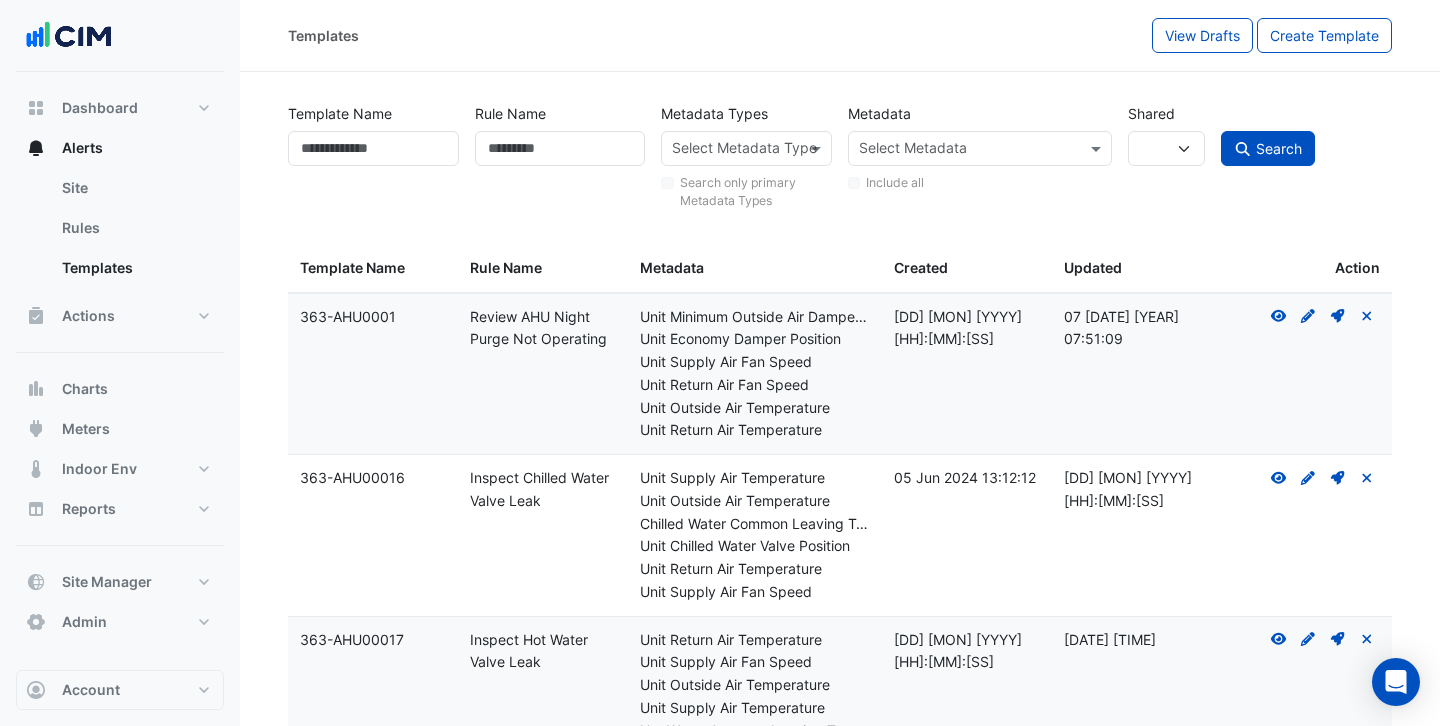 drag, startPoint x: 557, startPoint y: 502, endPoint x: 467, endPoint y: 484, distance: 91.78235 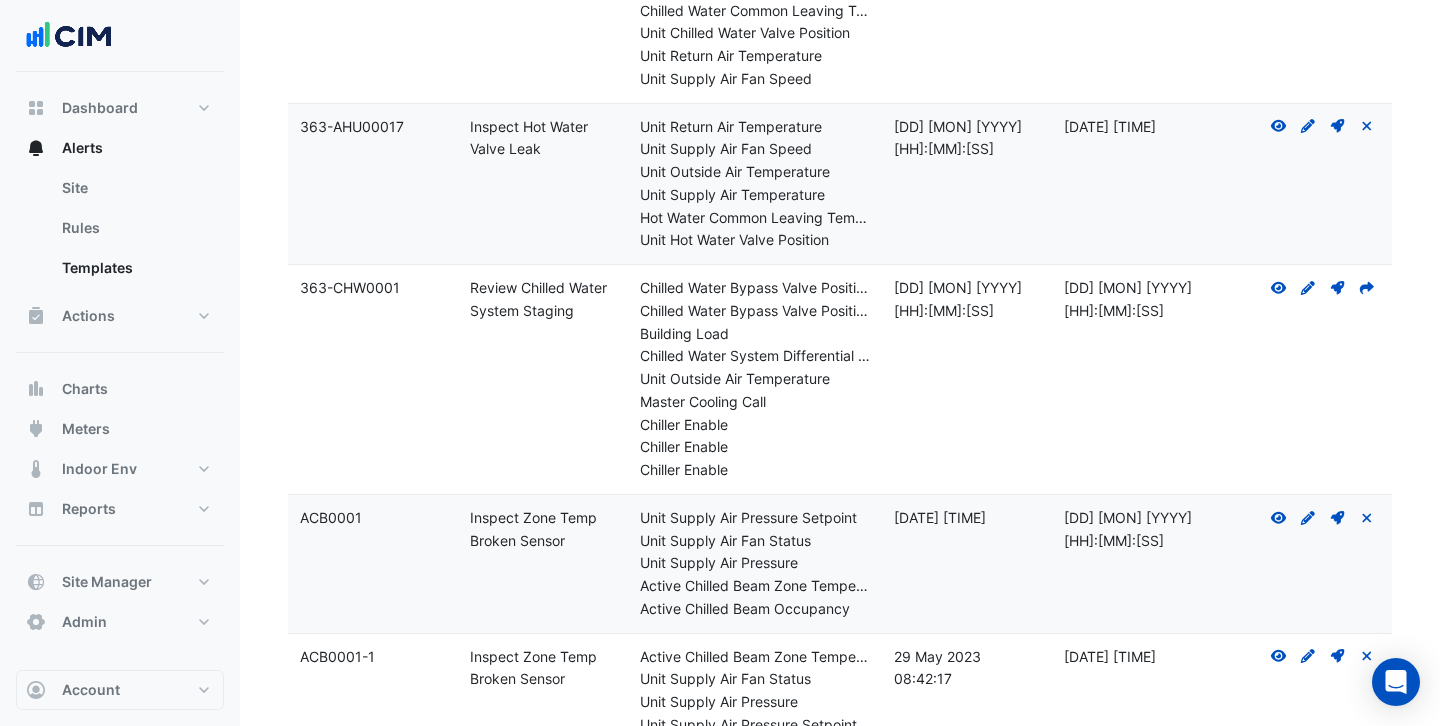 scroll, scrollTop: 611, scrollLeft: 0, axis: vertical 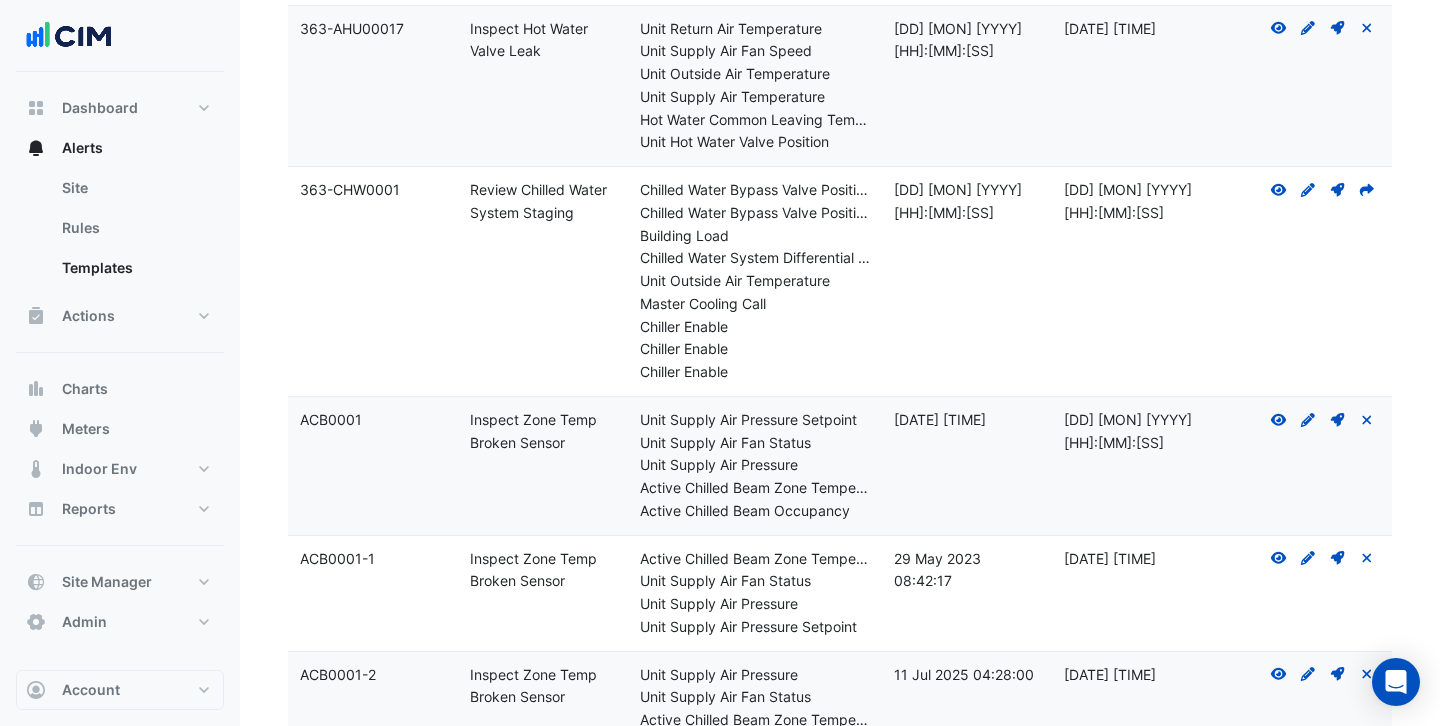 drag, startPoint x: 575, startPoint y: 449, endPoint x: 449, endPoint y: 421, distance: 129.07362 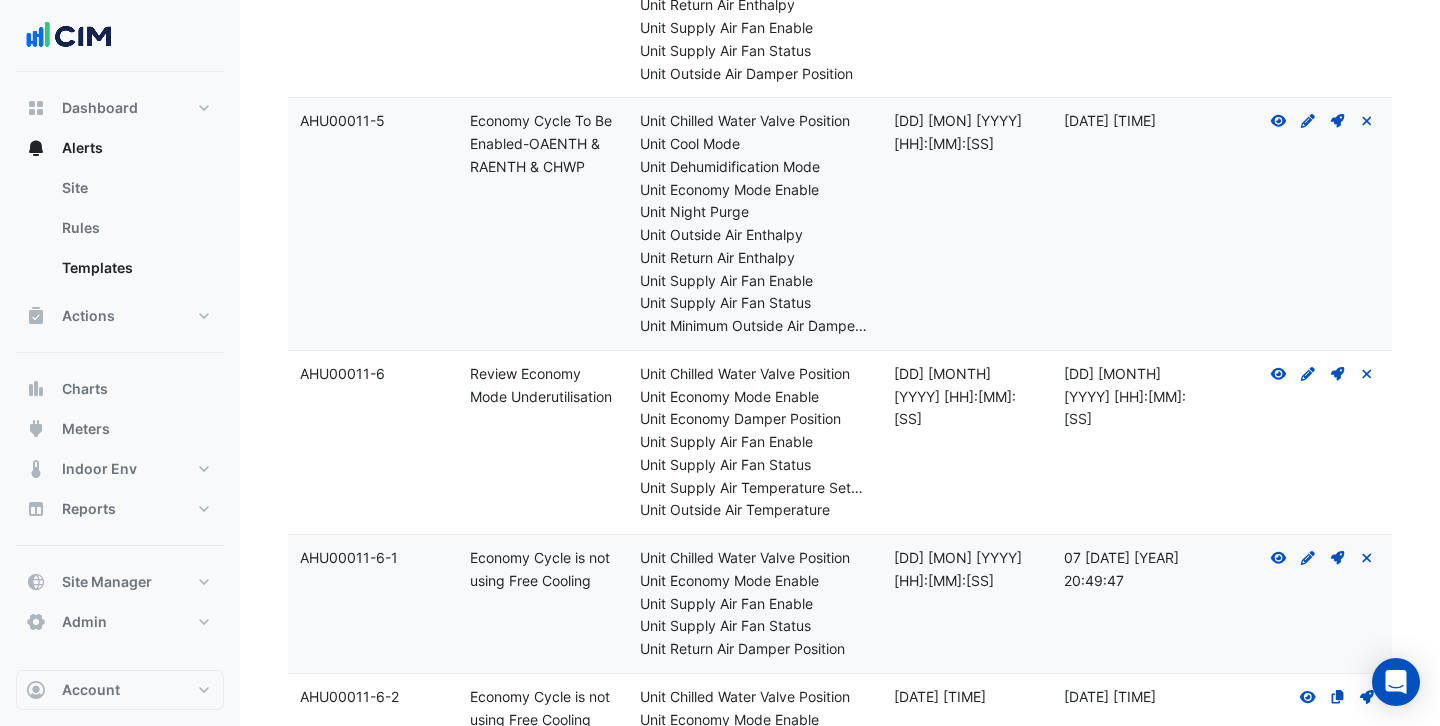 scroll, scrollTop: 7722, scrollLeft: 0, axis: vertical 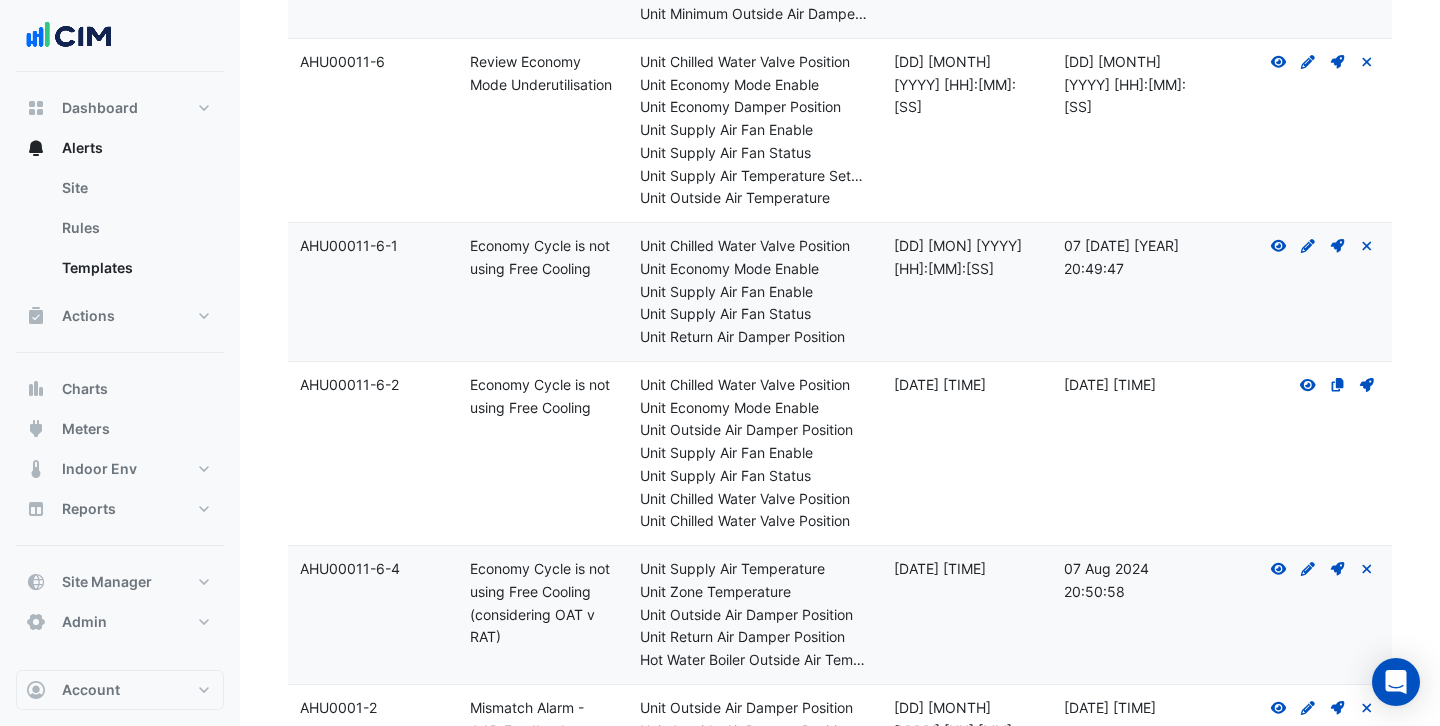 drag, startPoint x: 594, startPoint y: 337, endPoint x: 467, endPoint y: 320, distance: 128.13274 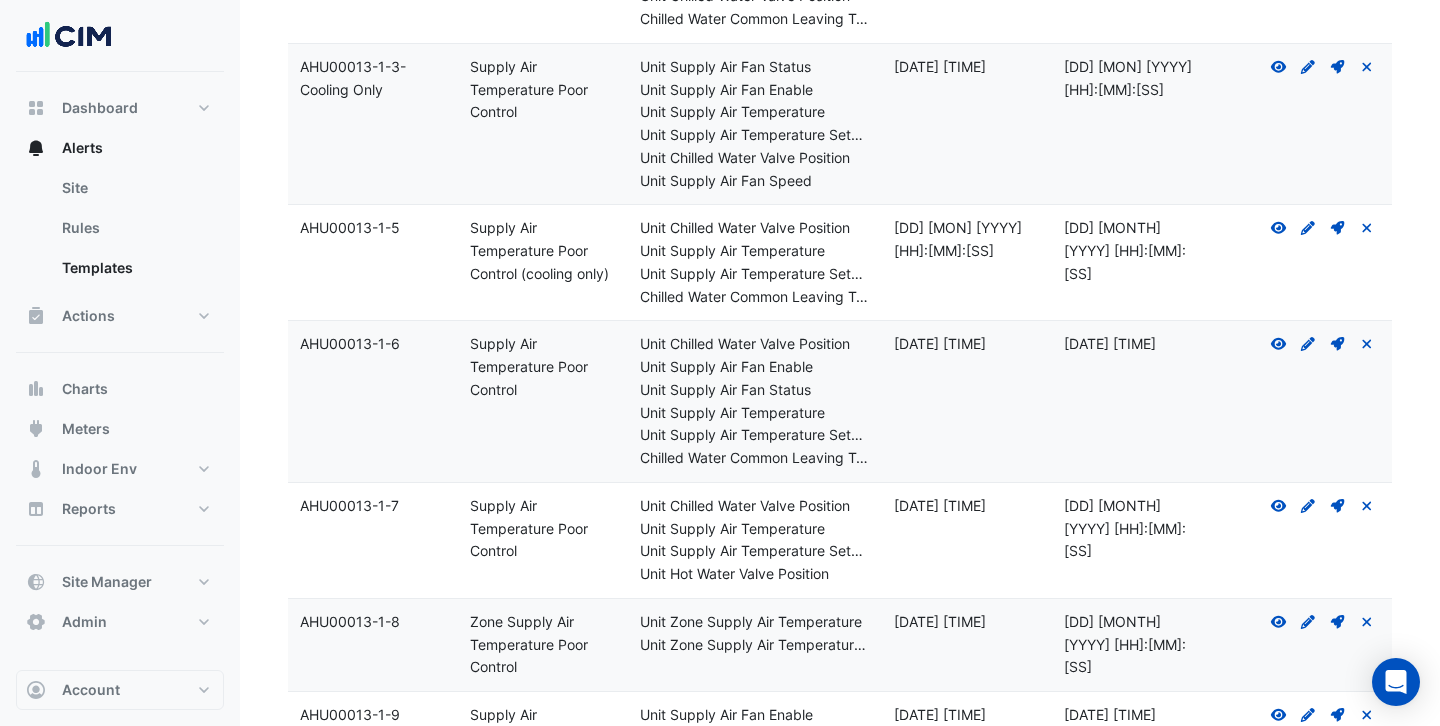 scroll, scrollTop: 12745, scrollLeft: 0, axis: vertical 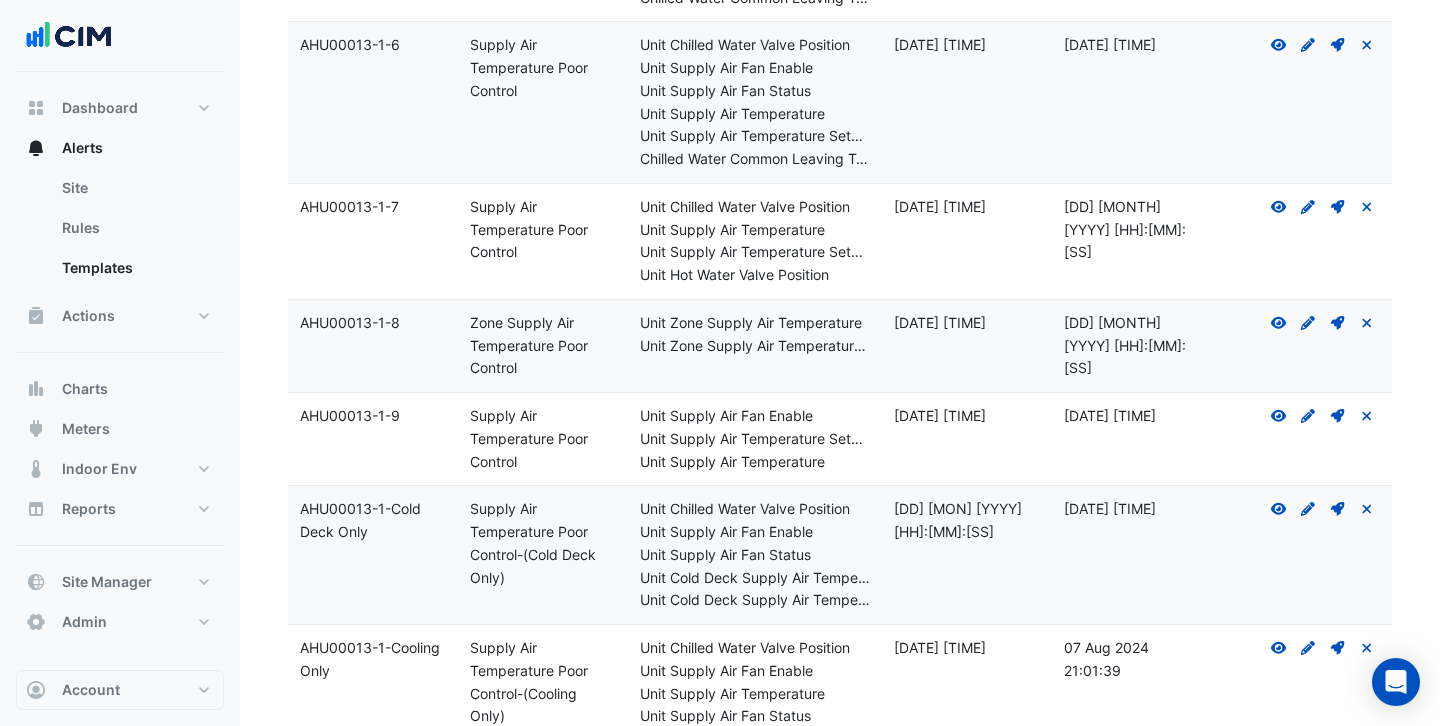 drag, startPoint x: 364, startPoint y: 707, endPoint x: 294, endPoint y: 705, distance: 70.028564 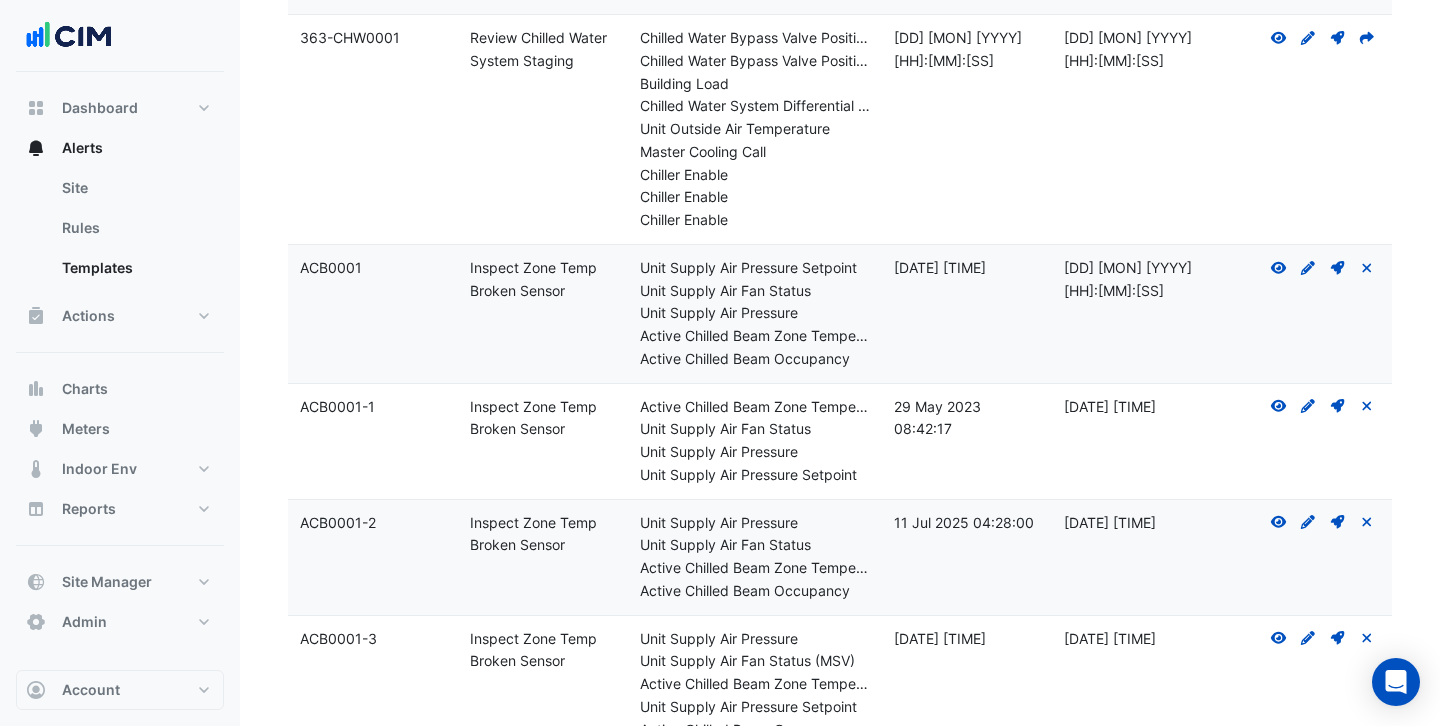 scroll, scrollTop: 1075, scrollLeft: 0, axis: vertical 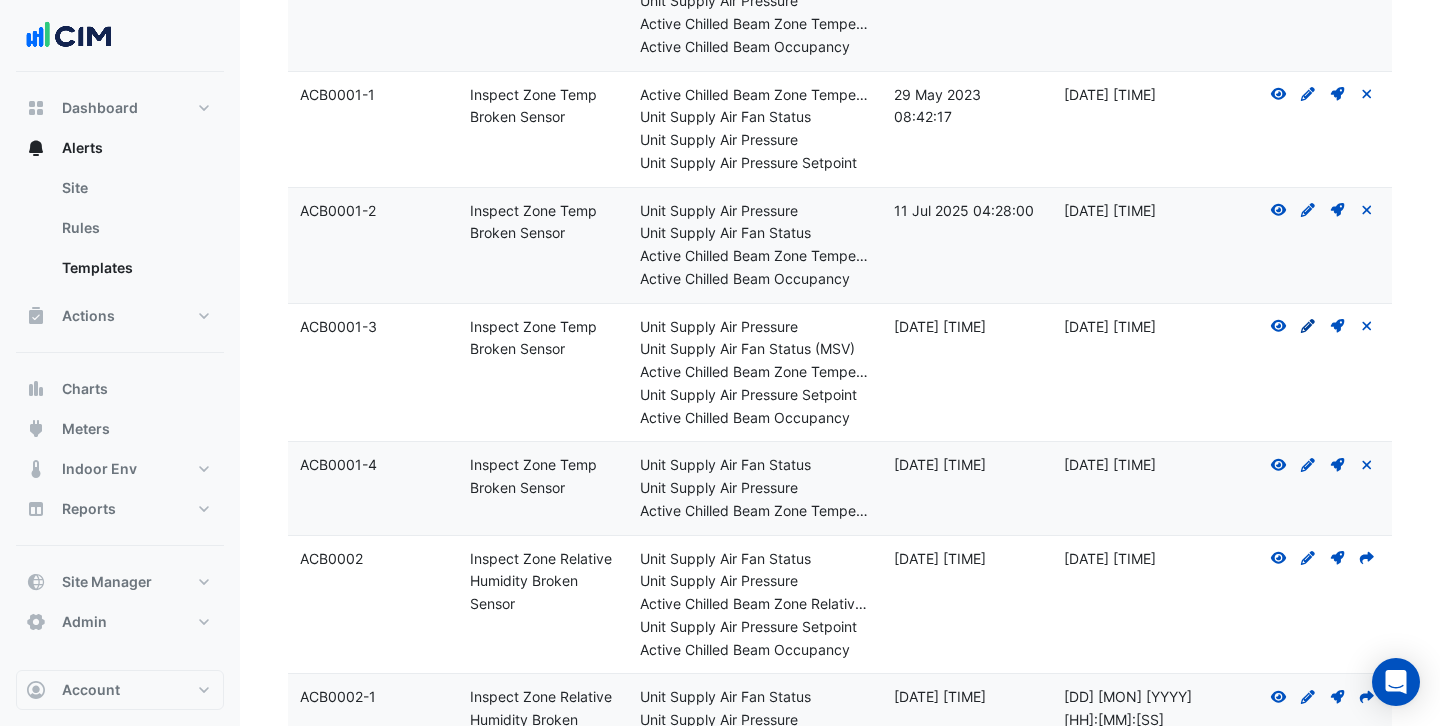 click 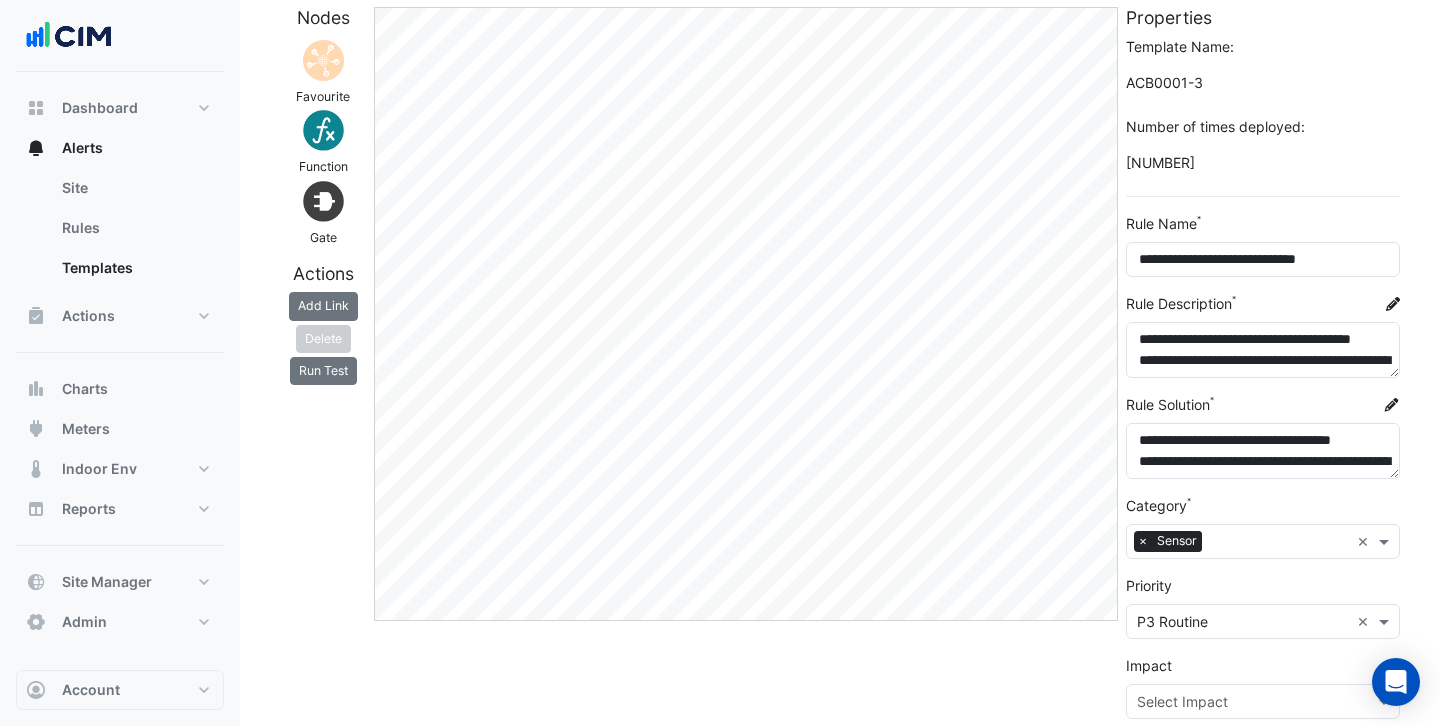 scroll, scrollTop: 91, scrollLeft: 0, axis: vertical 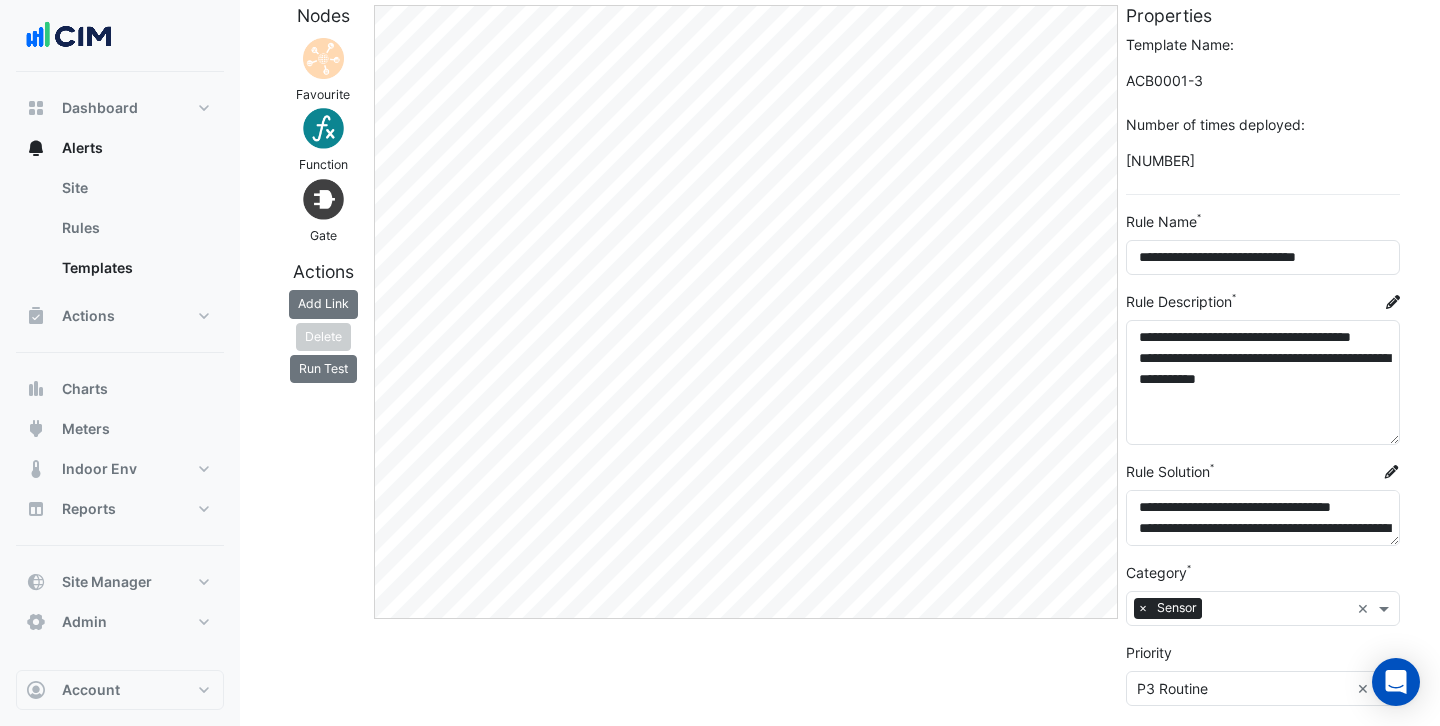 drag, startPoint x: 1385, startPoint y: 368, endPoint x: 1391, endPoint y: 437, distance: 69.260376 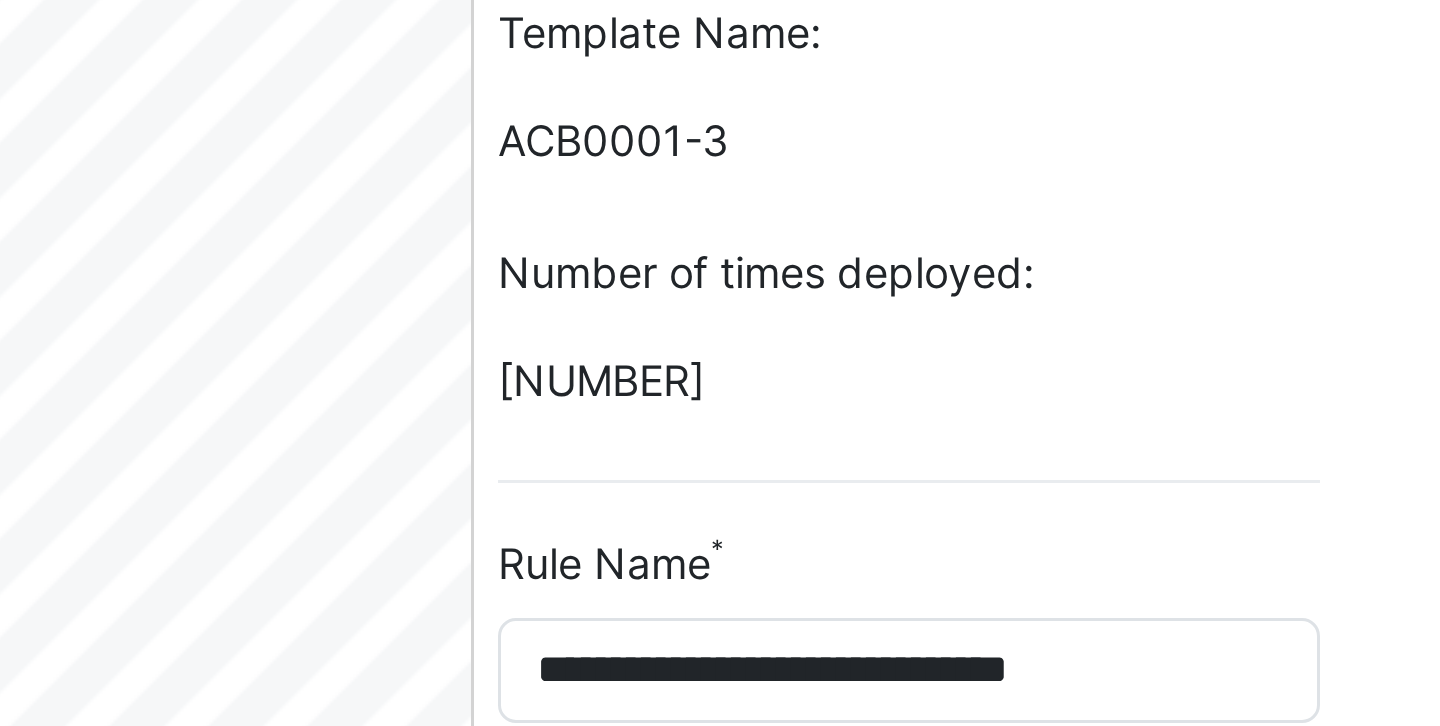 scroll, scrollTop: 91, scrollLeft: 0, axis: vertical 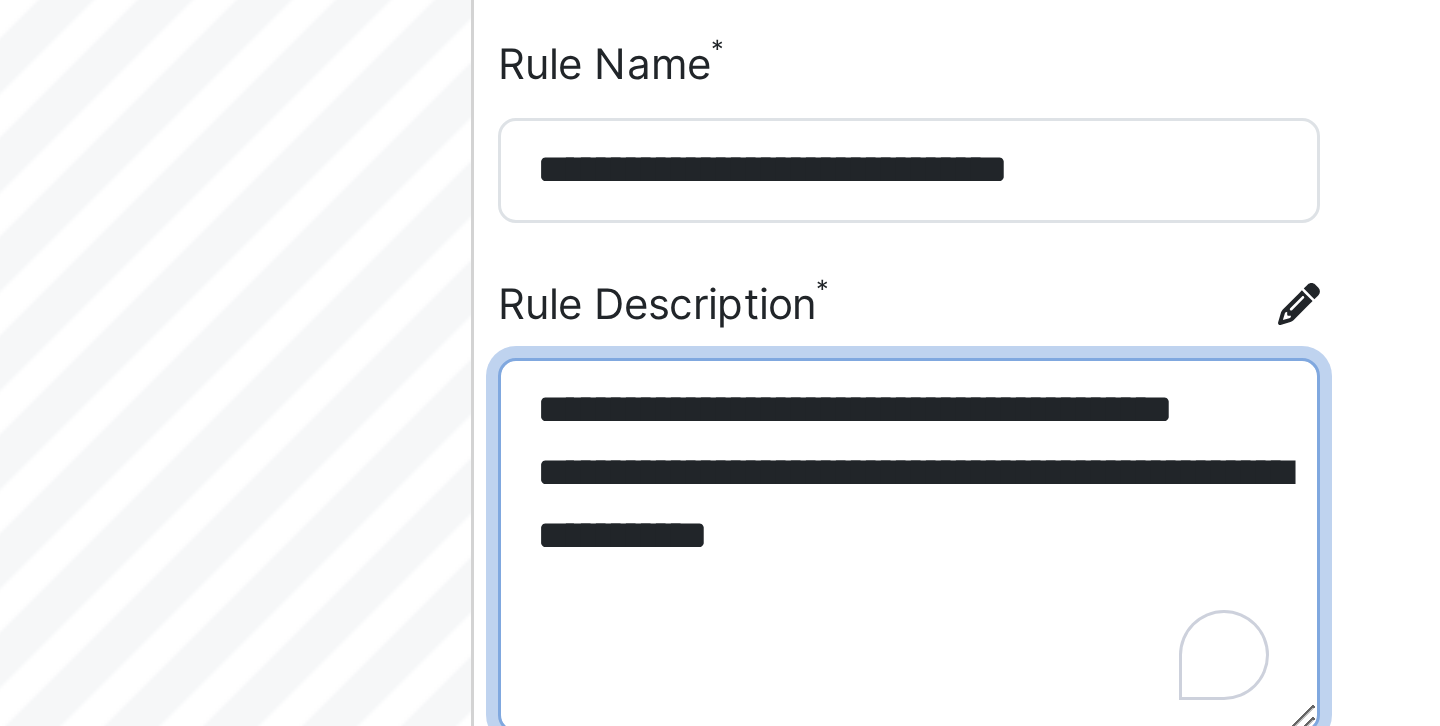 drag, startPoint x: 1165, startPoint y: 337, endPoint x: 1223, endPoint y: 358, distance: 61.68468 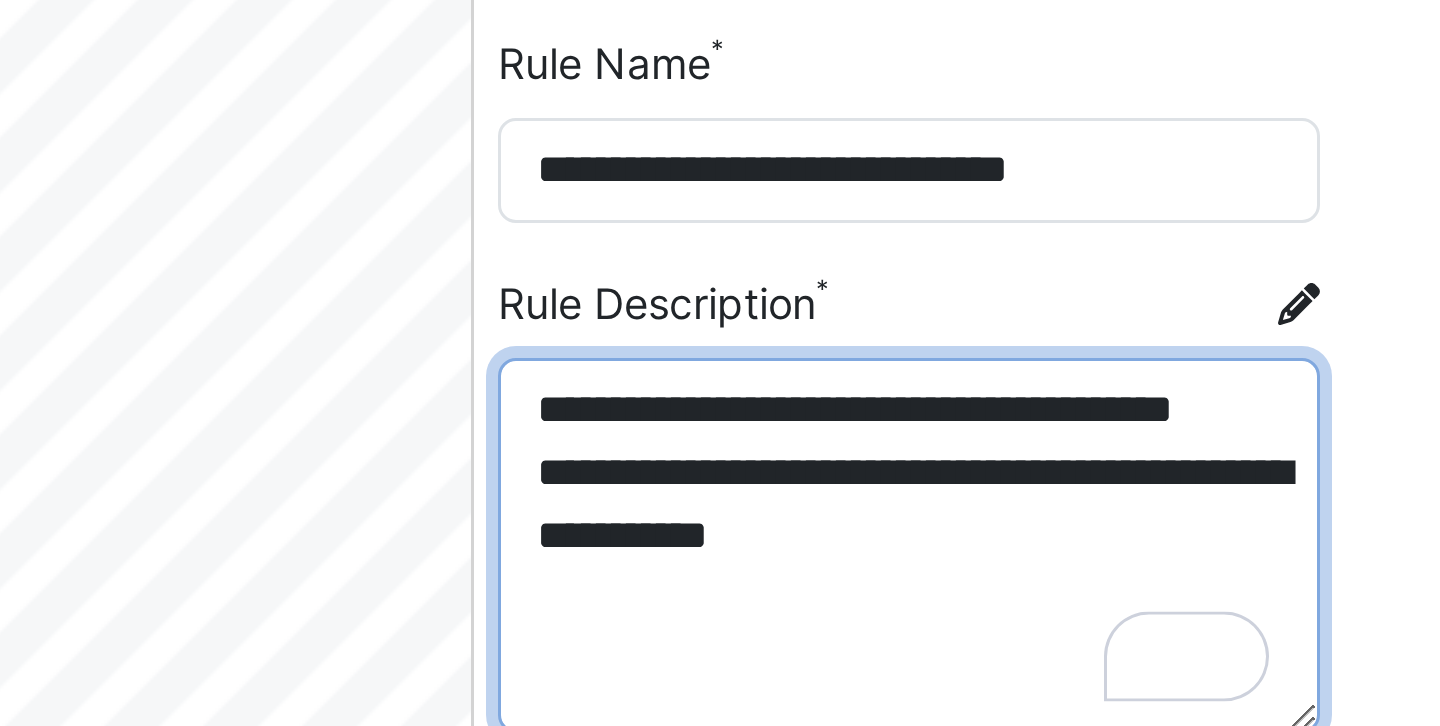 click on "**********" at bounding box center [1263, 382] 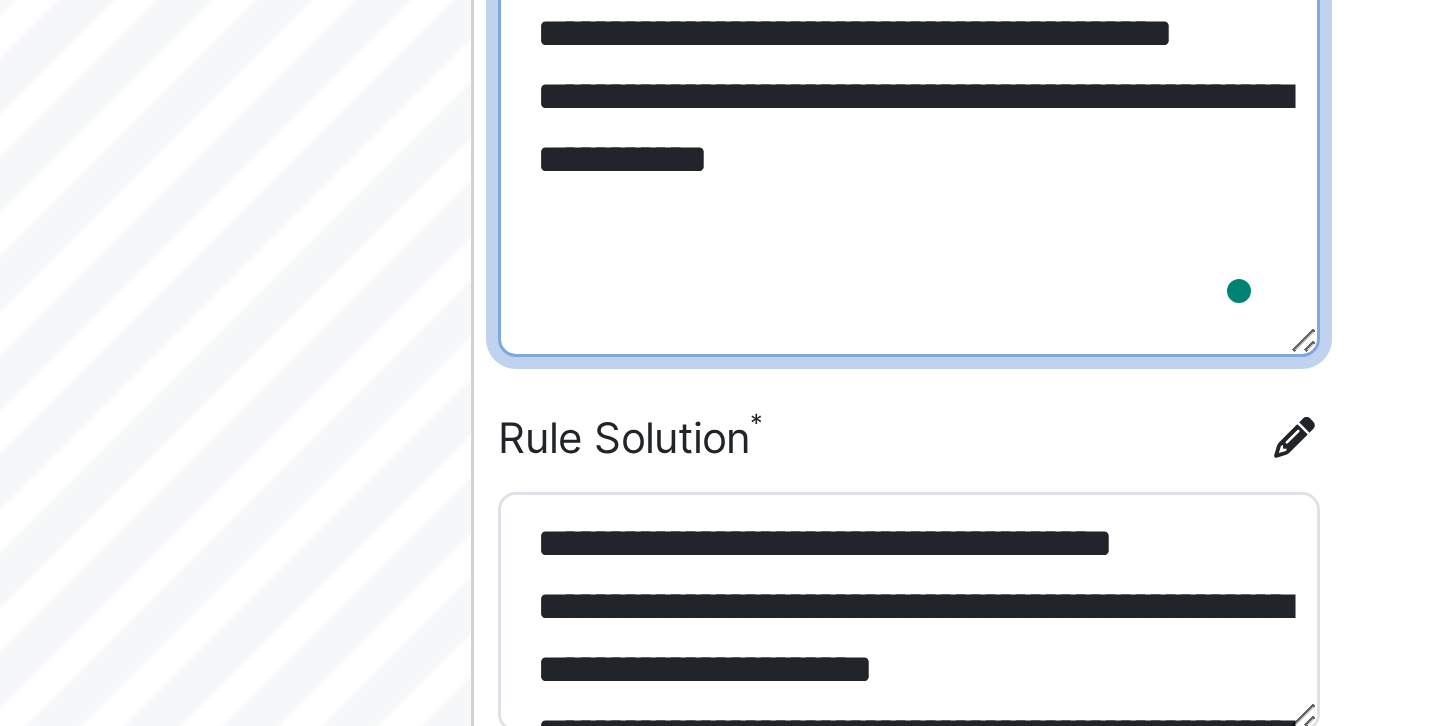 drag, startPoint x: 1392, startPoint y: 543, endPoint x: 1389, endPoint y: 567, distance: 24.186773 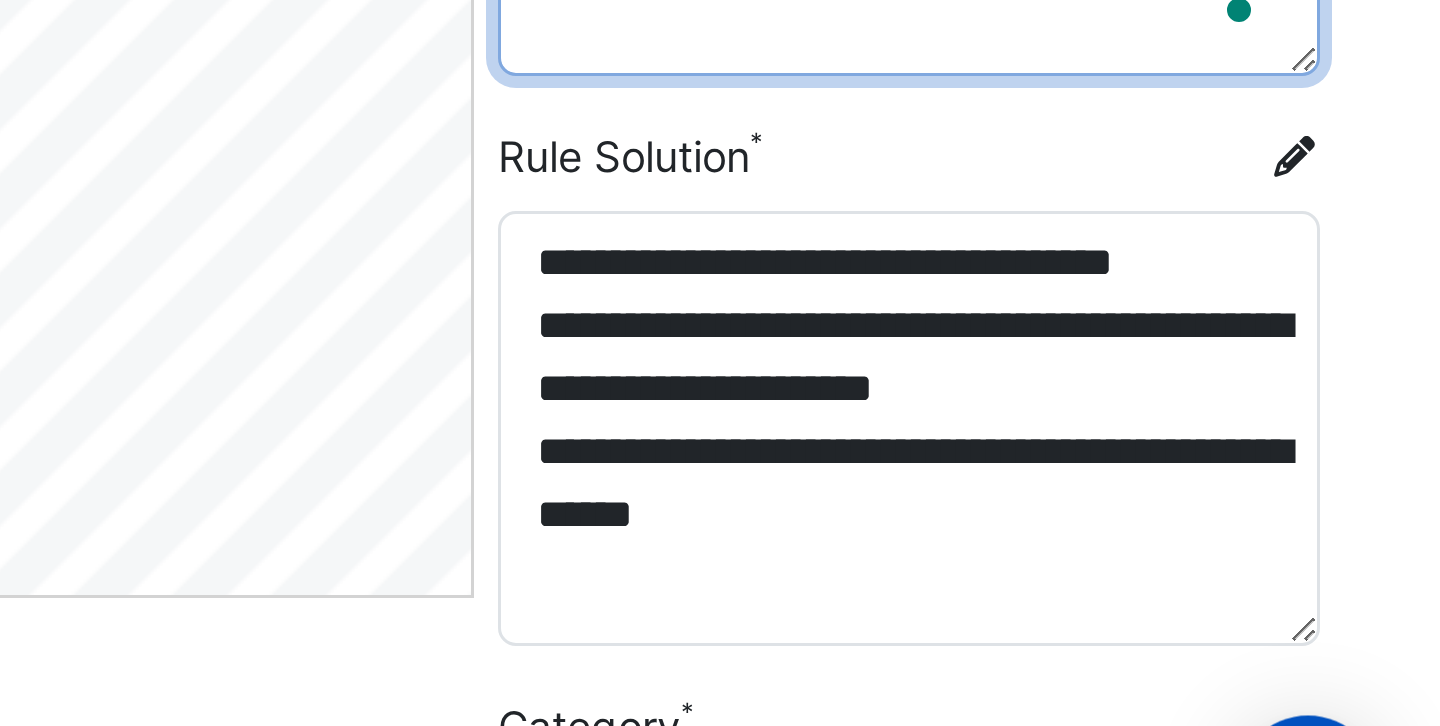drag, startPoint x: 1394, startPoint y: 562, endPoint x: 1391, endPoint y: 628, distance: 66.068146 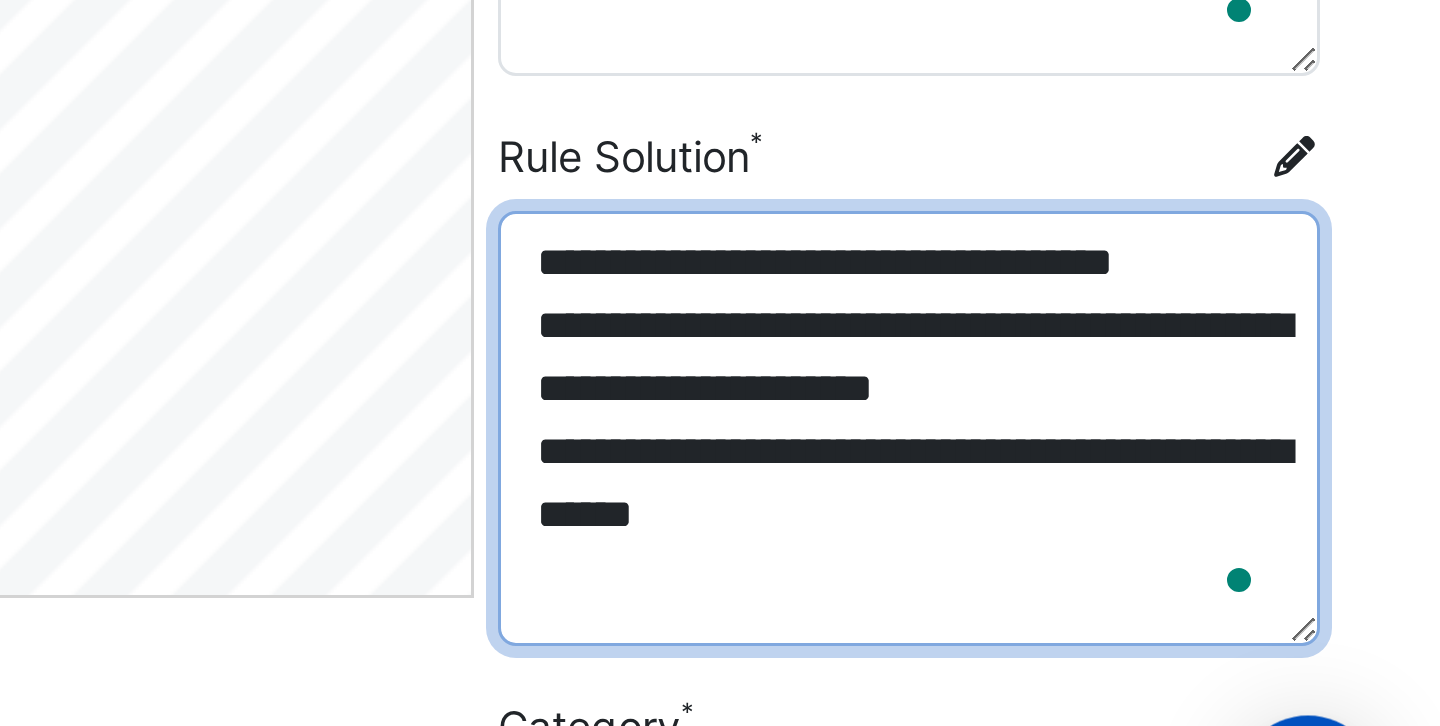 drag, startPoint x: 1156, startPoint y: 506, endPoint x: 1323, endPoint y: 505, distance: 167.00299 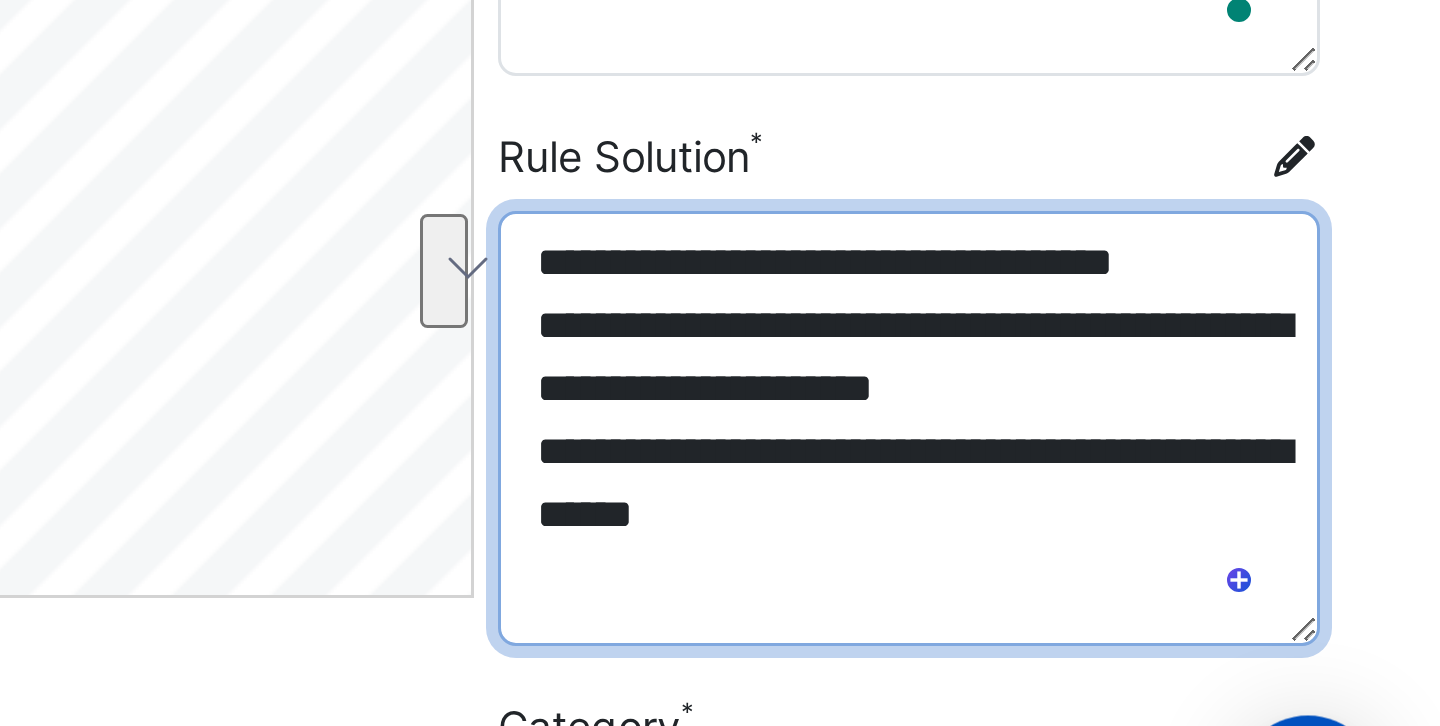 drag, startPoint x: 1201, startPoint y: 532, endPoint x: 1260, endPoint y: 553, distance: 62.625874 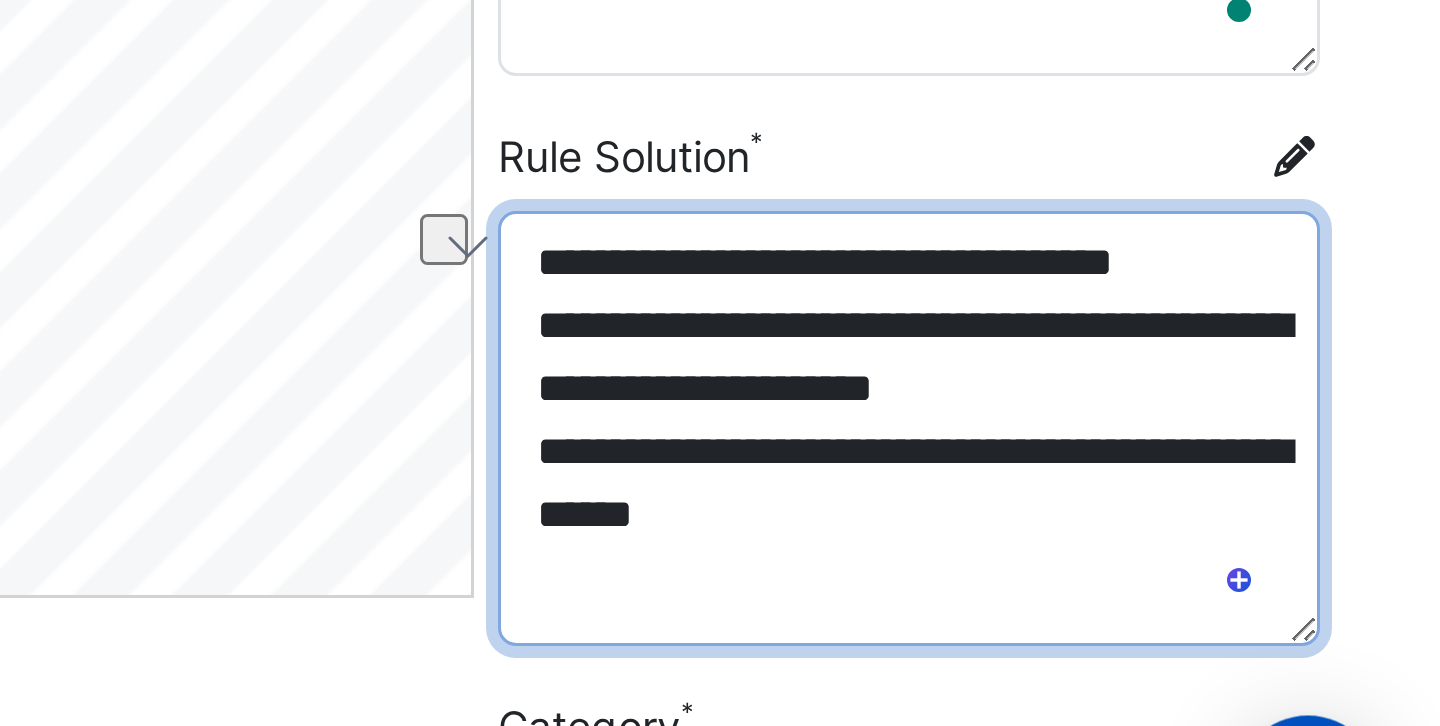 drag, startPoint x: 1190, startPoint y: 592, endPoint x: 1278, endPoint y: 596, distance: 88.09086 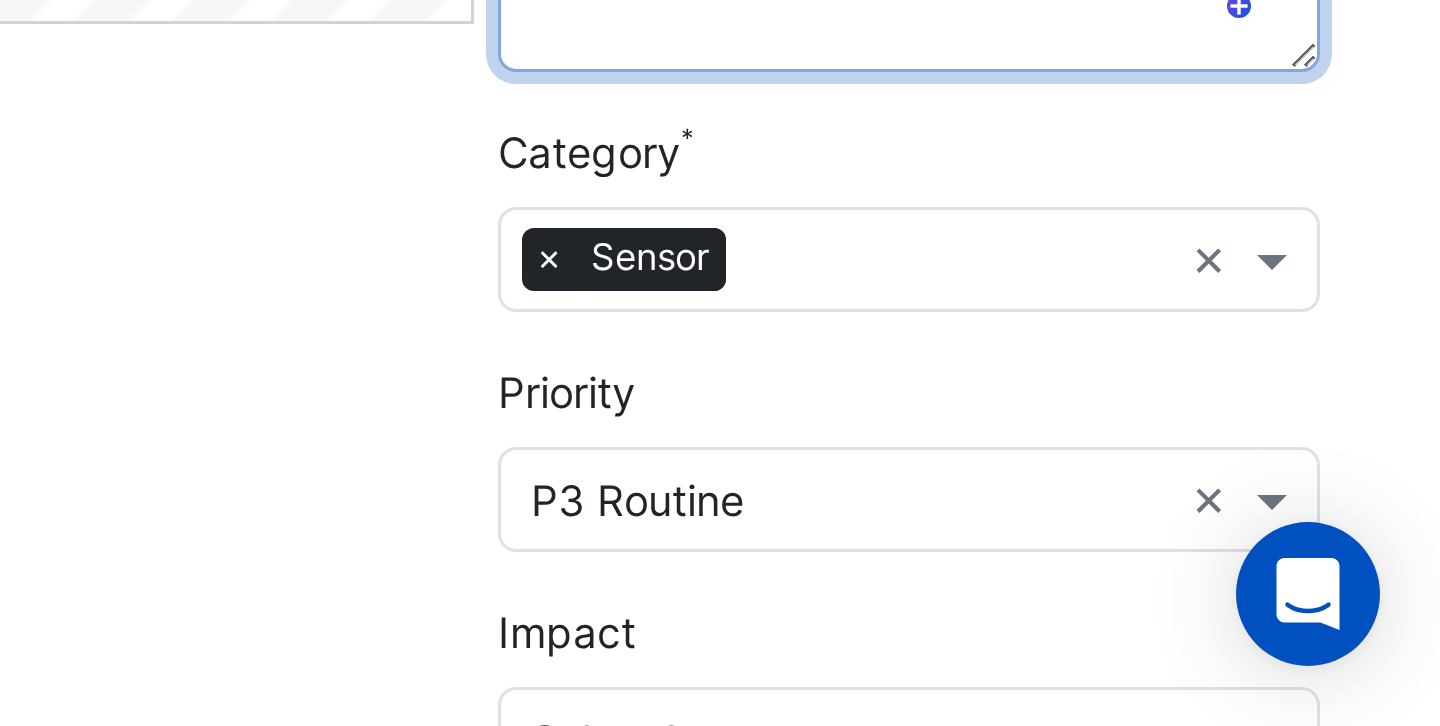 scroll, scrollTop: 316, scrollLeft: 0, axis: vertical 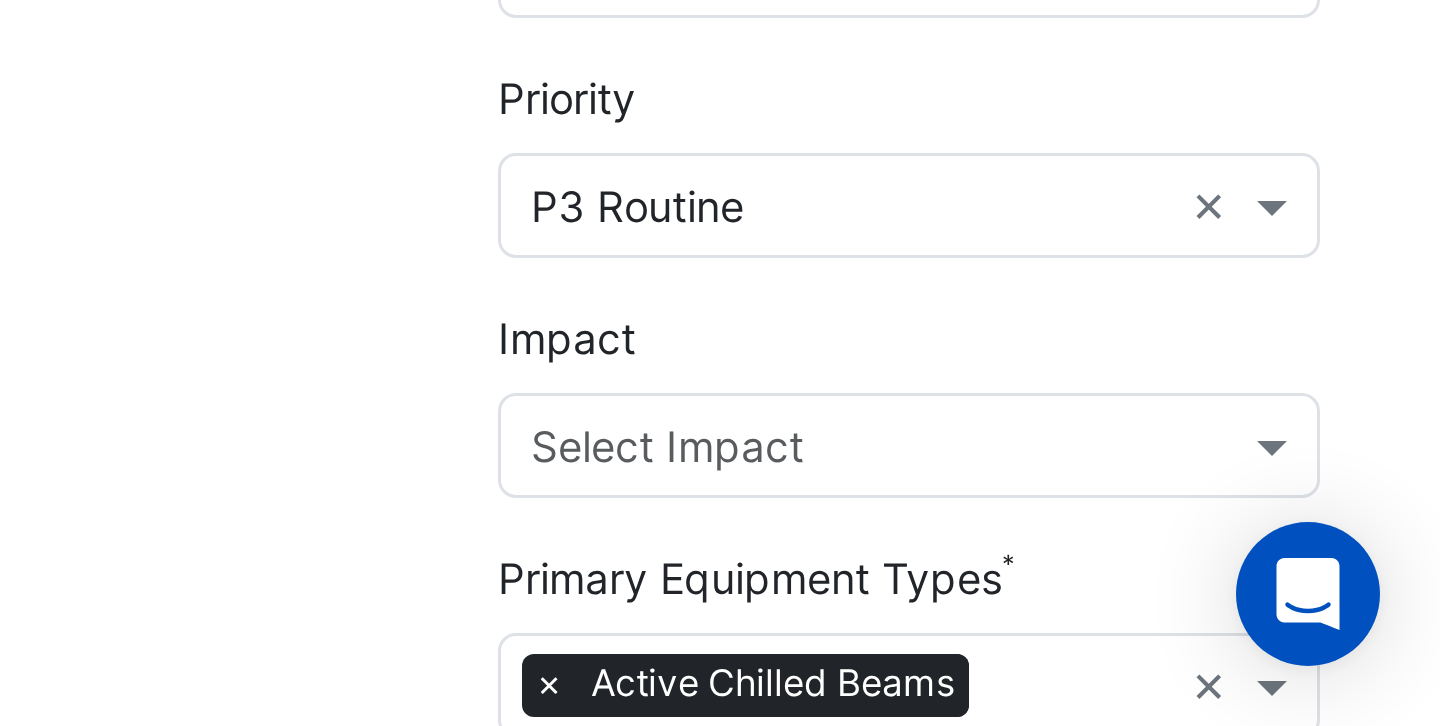 click at bounding box center (1243, 633) 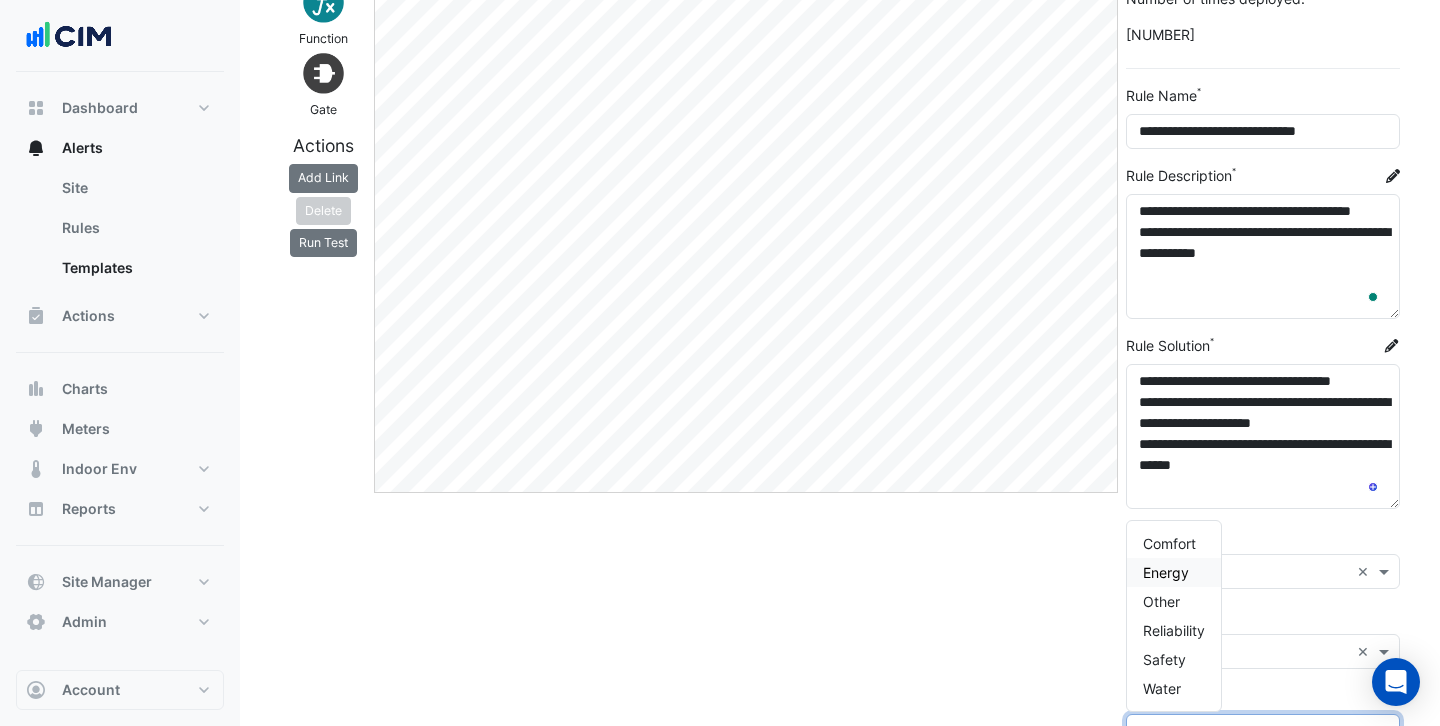 scroll, scrollTop: 213, scrollLeft: 0, axis: vertical 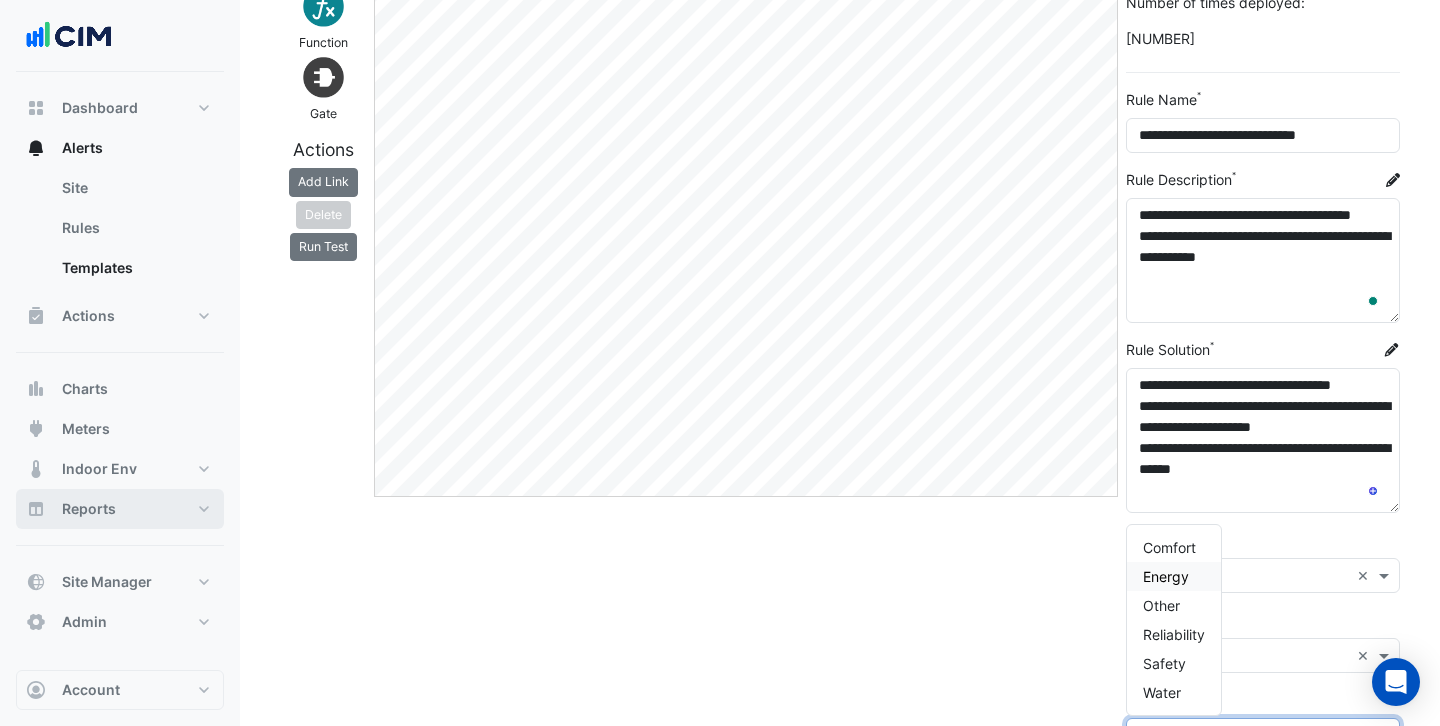click on "Reports" at bounding box center (120, 509) 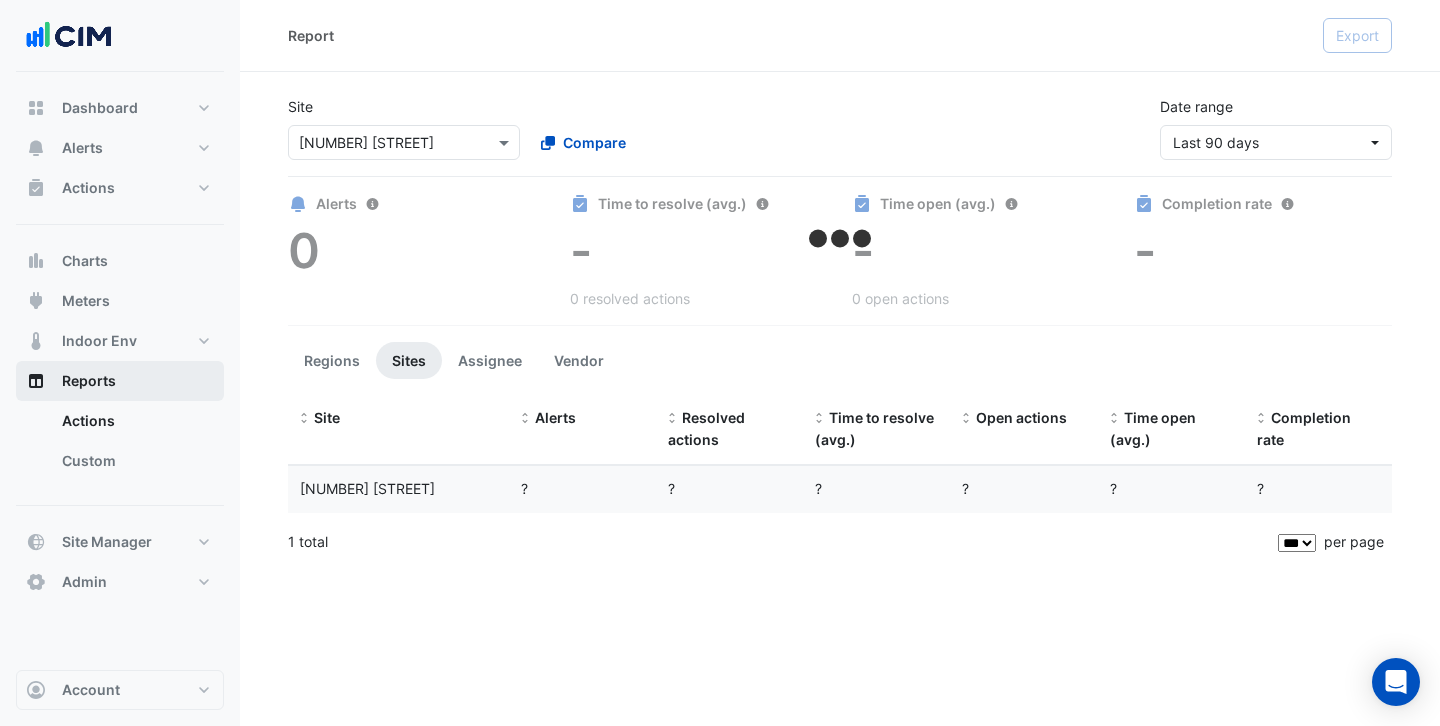 scroll, scrollTop: 0, scrollLeft: 0, axis: both 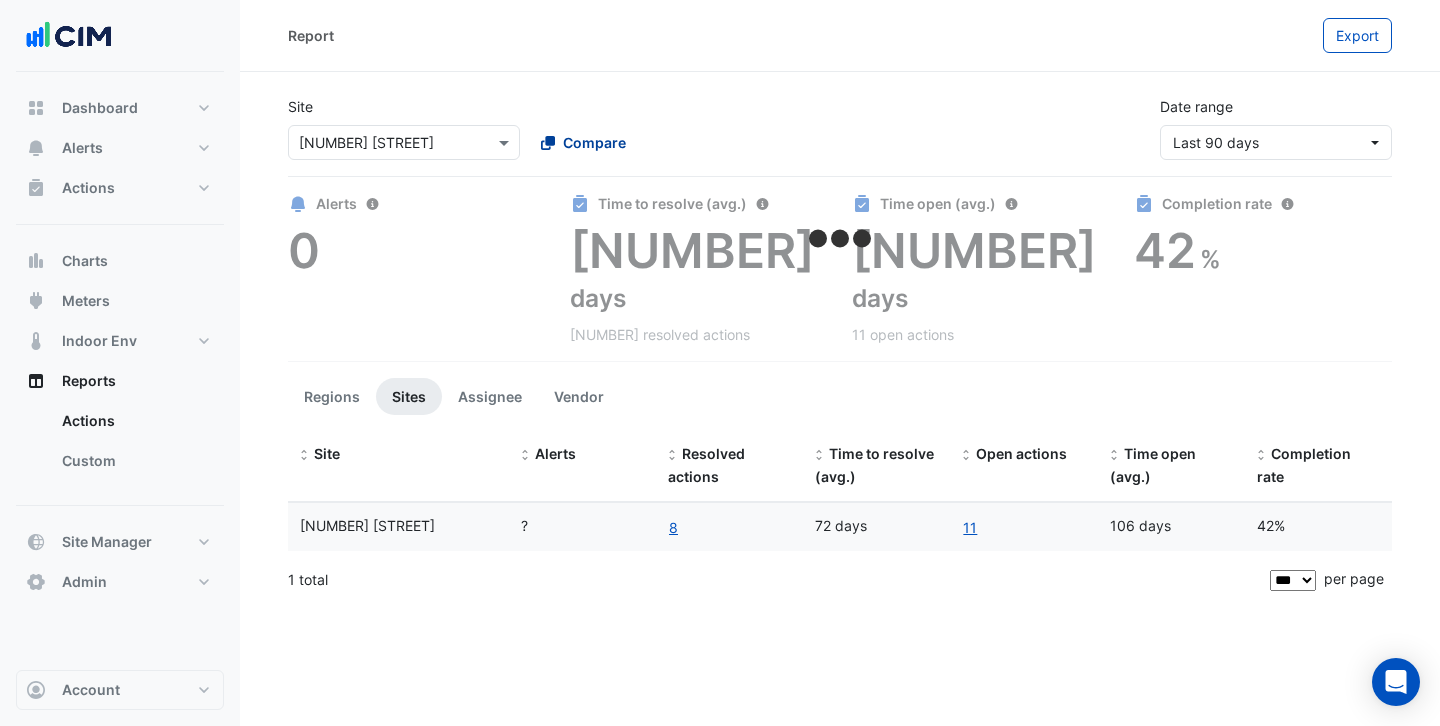 click on "Compare" at bounding box center [583, 142] 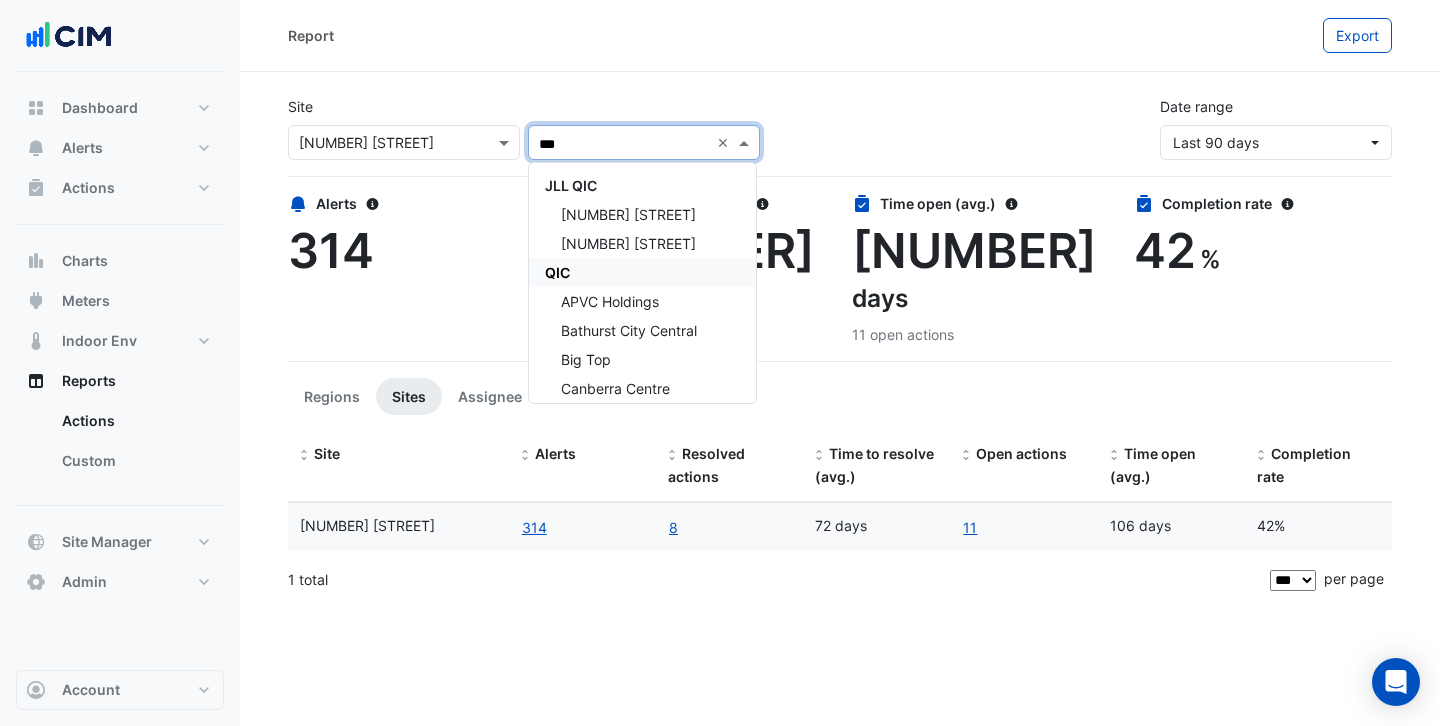 click on "QIC" at bounding box center (642, 272) 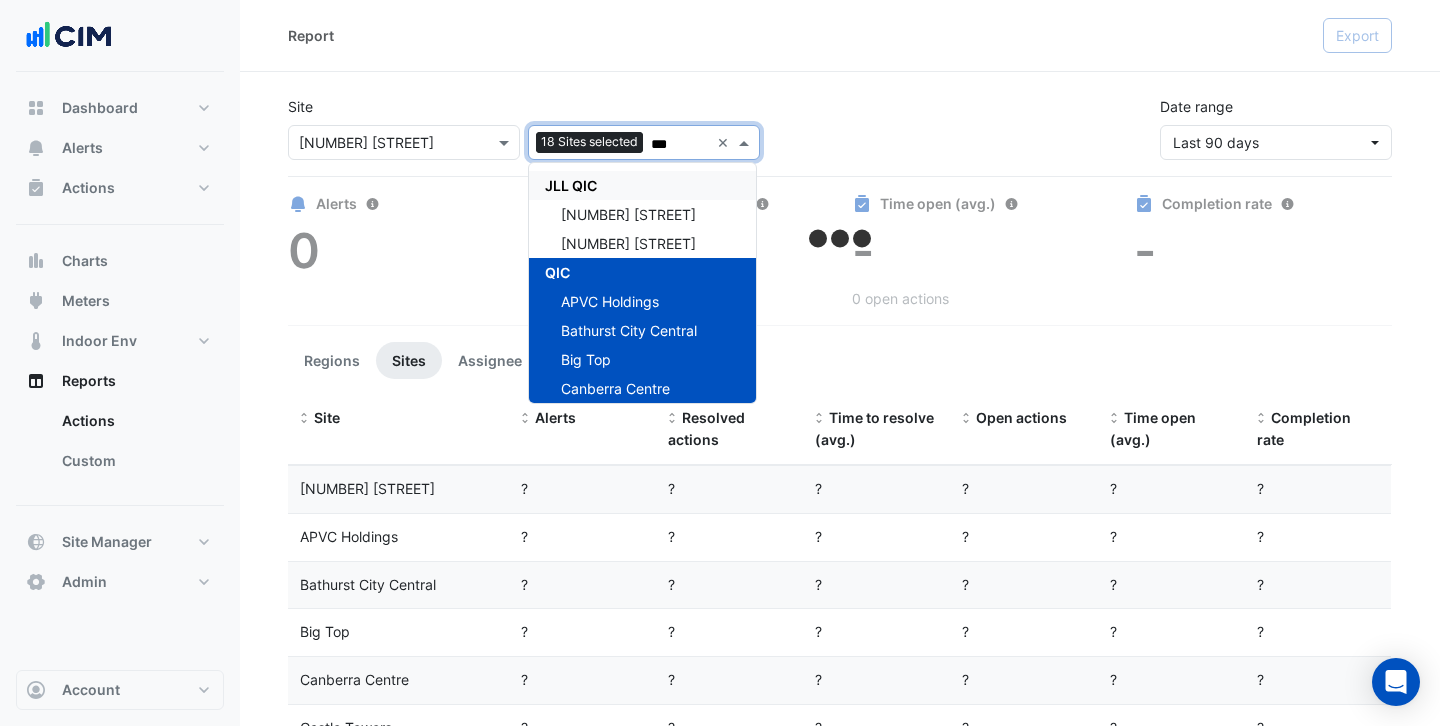 type on "***" 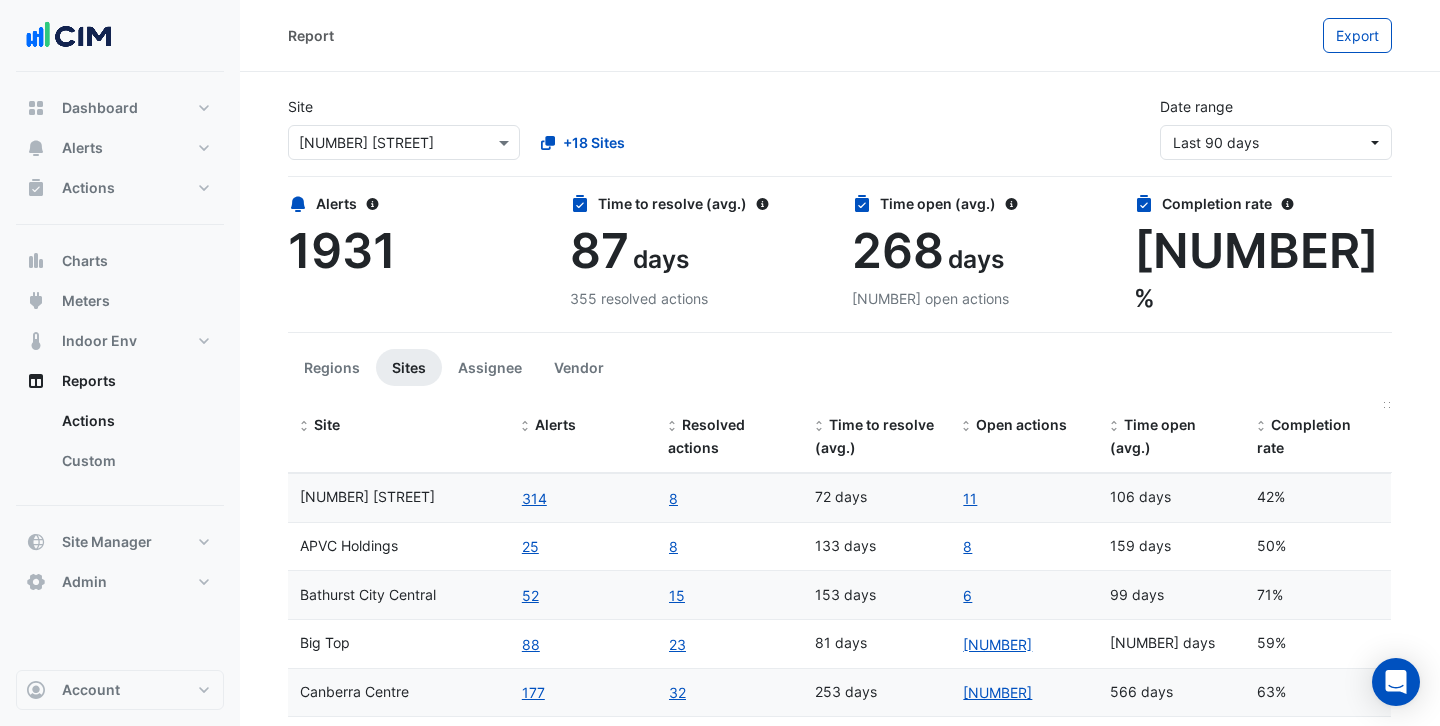 click on "Completion rate" at bounding box center [1304, 436] 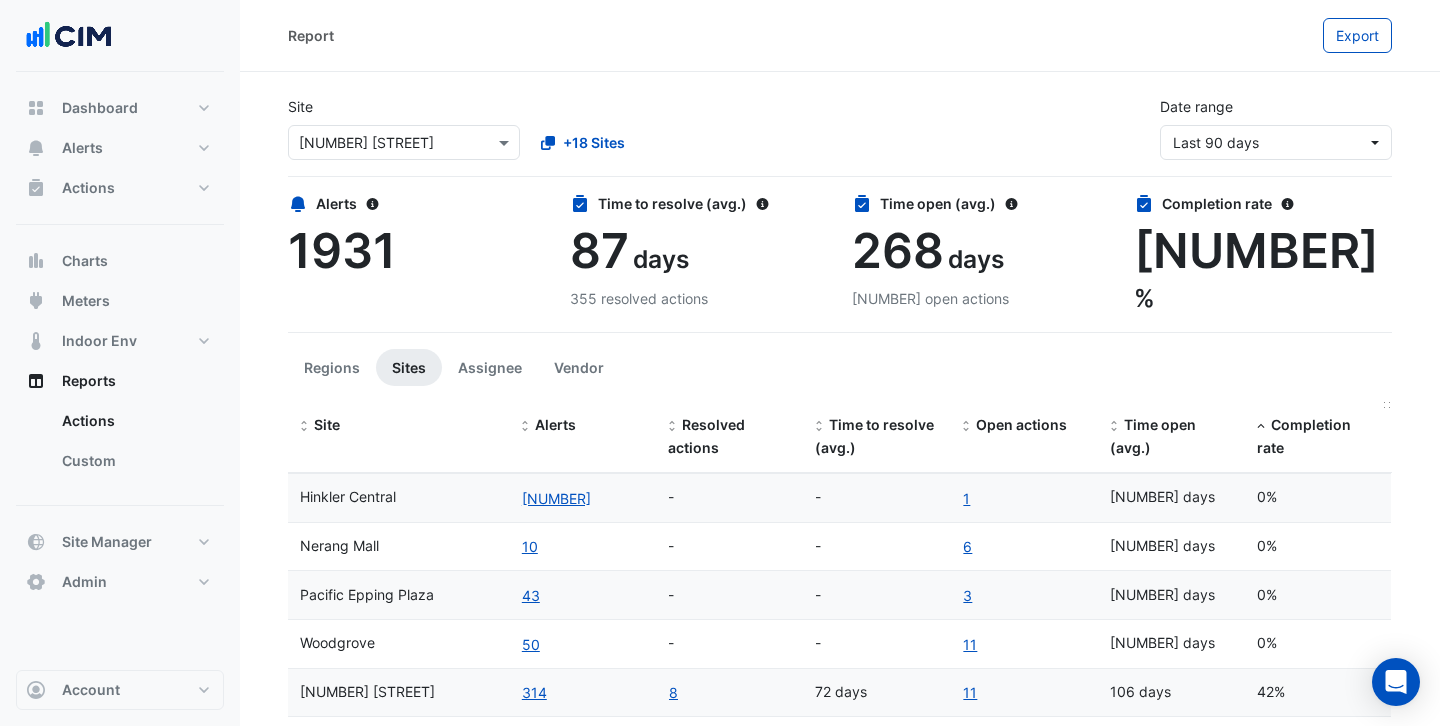 click on "Completion rate" at bounding box center [1304, 436] 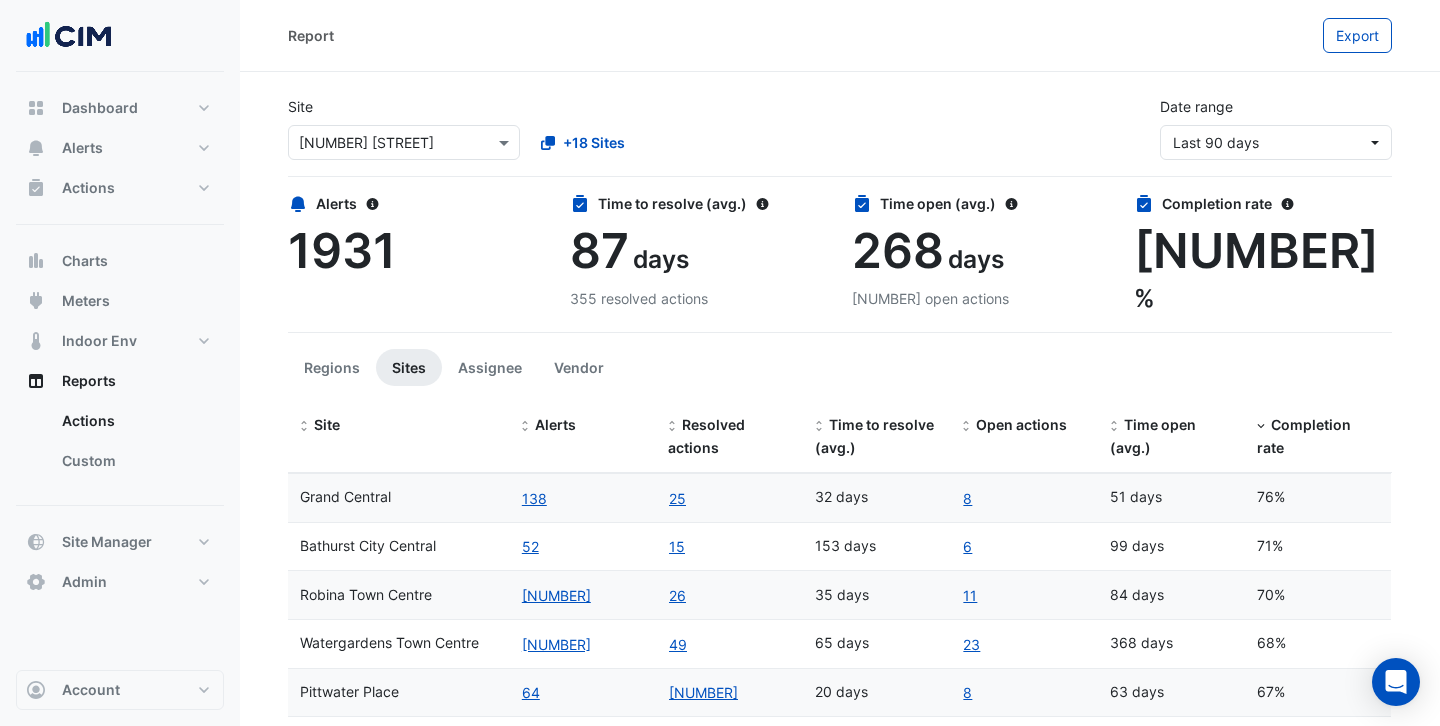 scroll, scrollTop: 86, scrollLeft: 0, axis: vertical 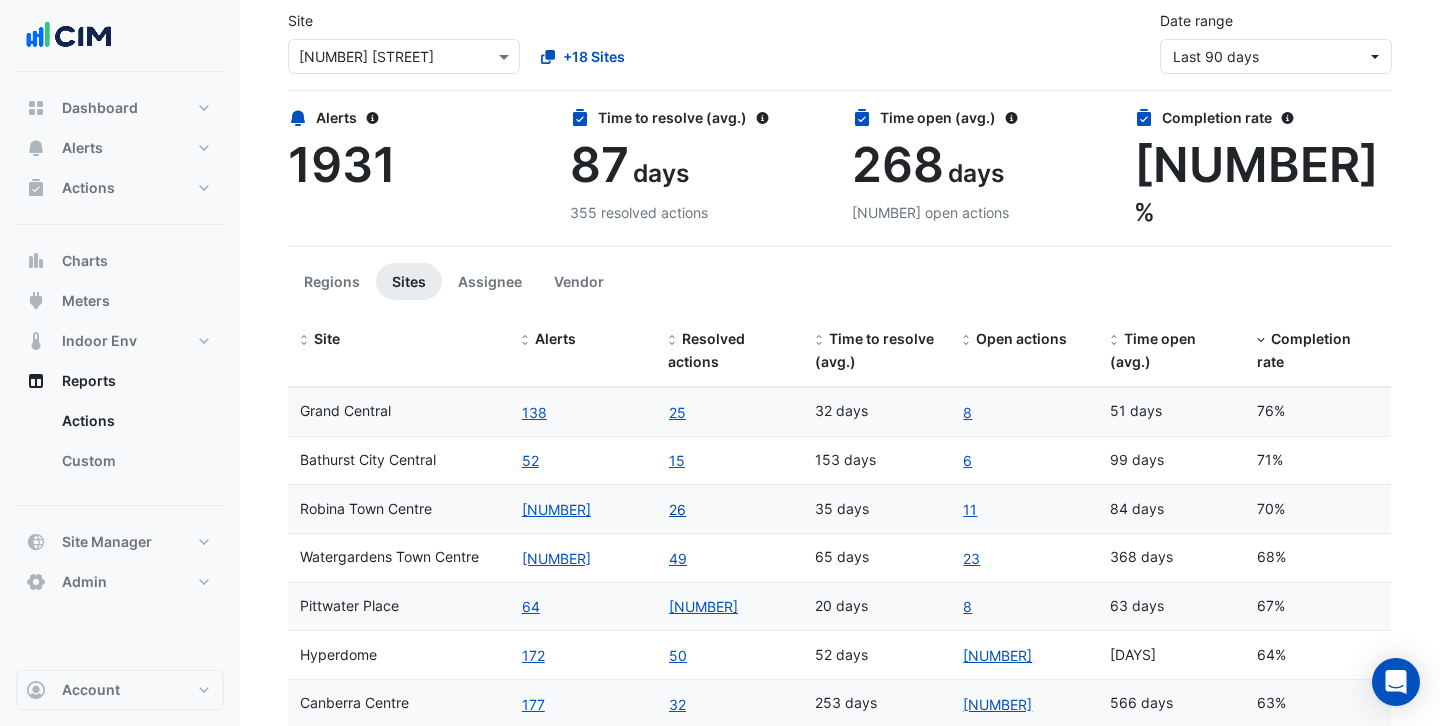 click on "26" 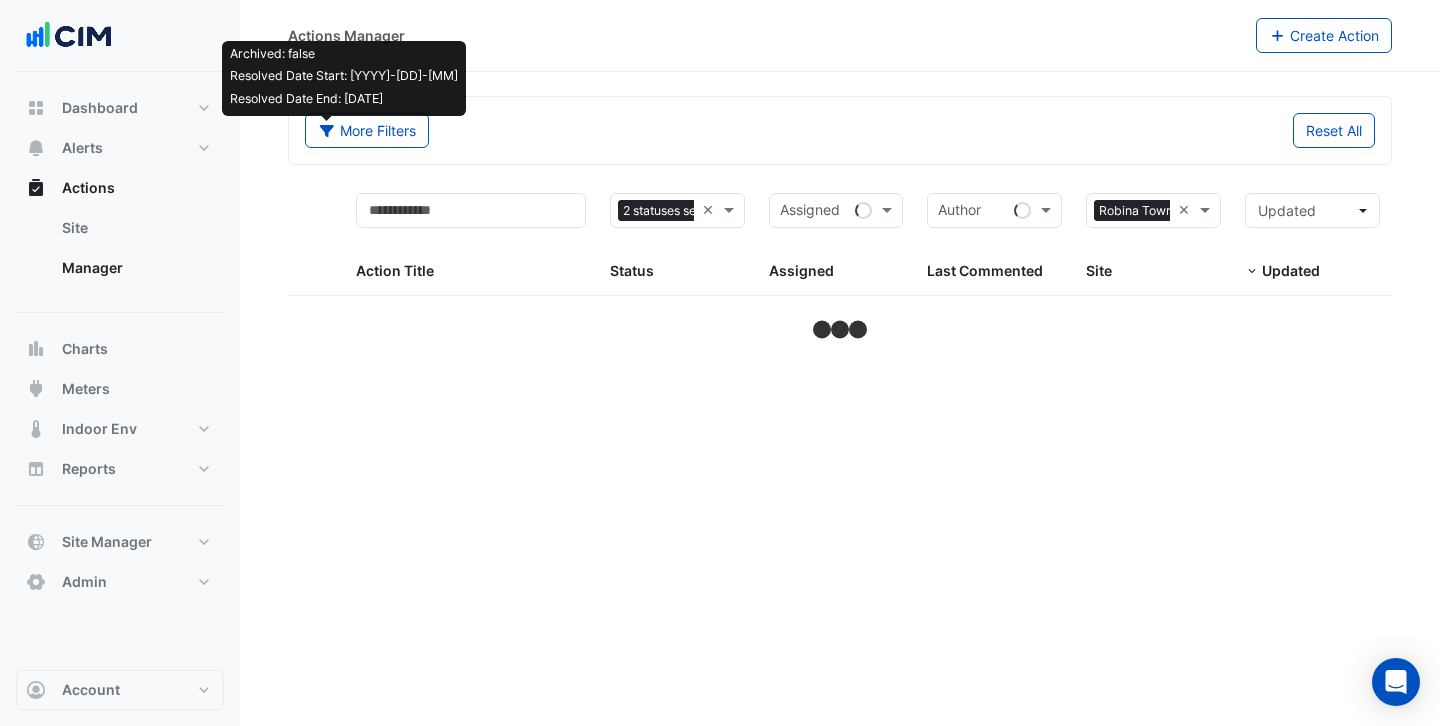 scroll, scrollTop: 0, scrollLeft: 0, axis: both 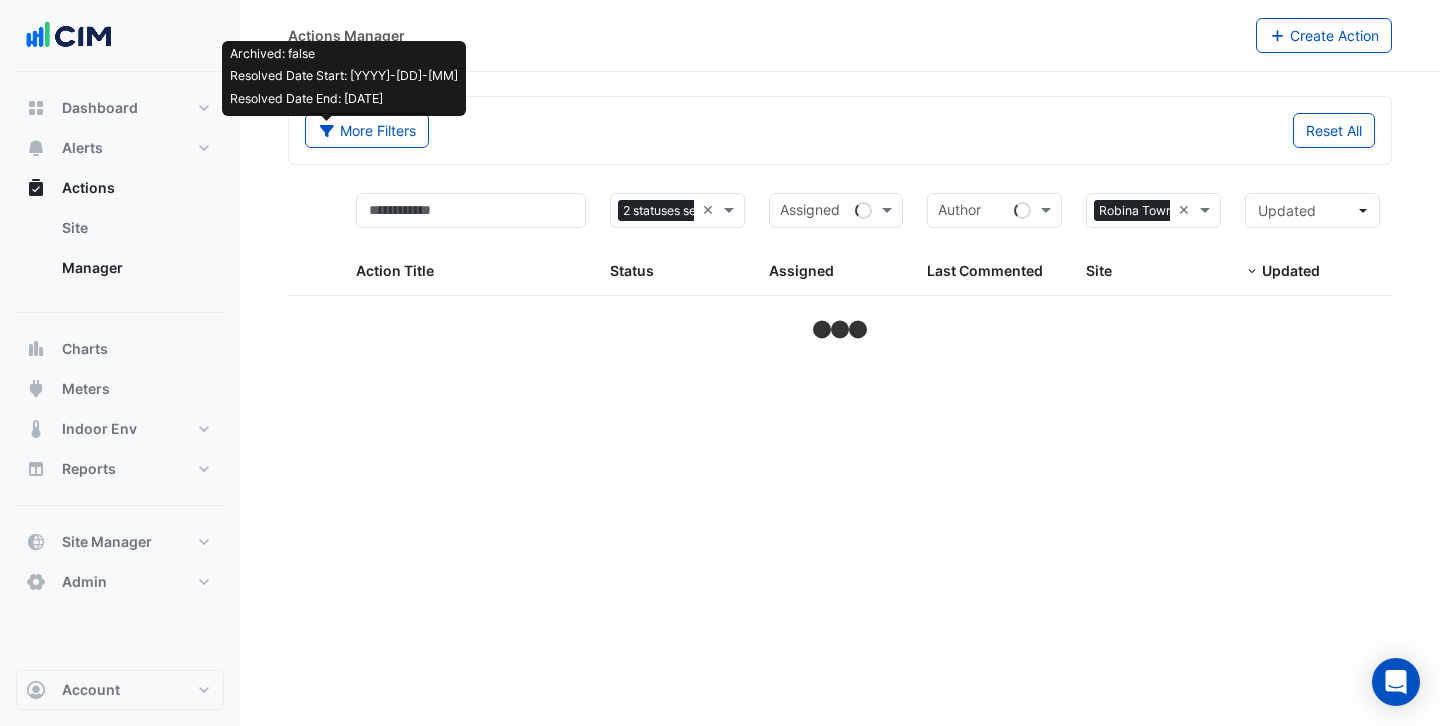 select on "***" 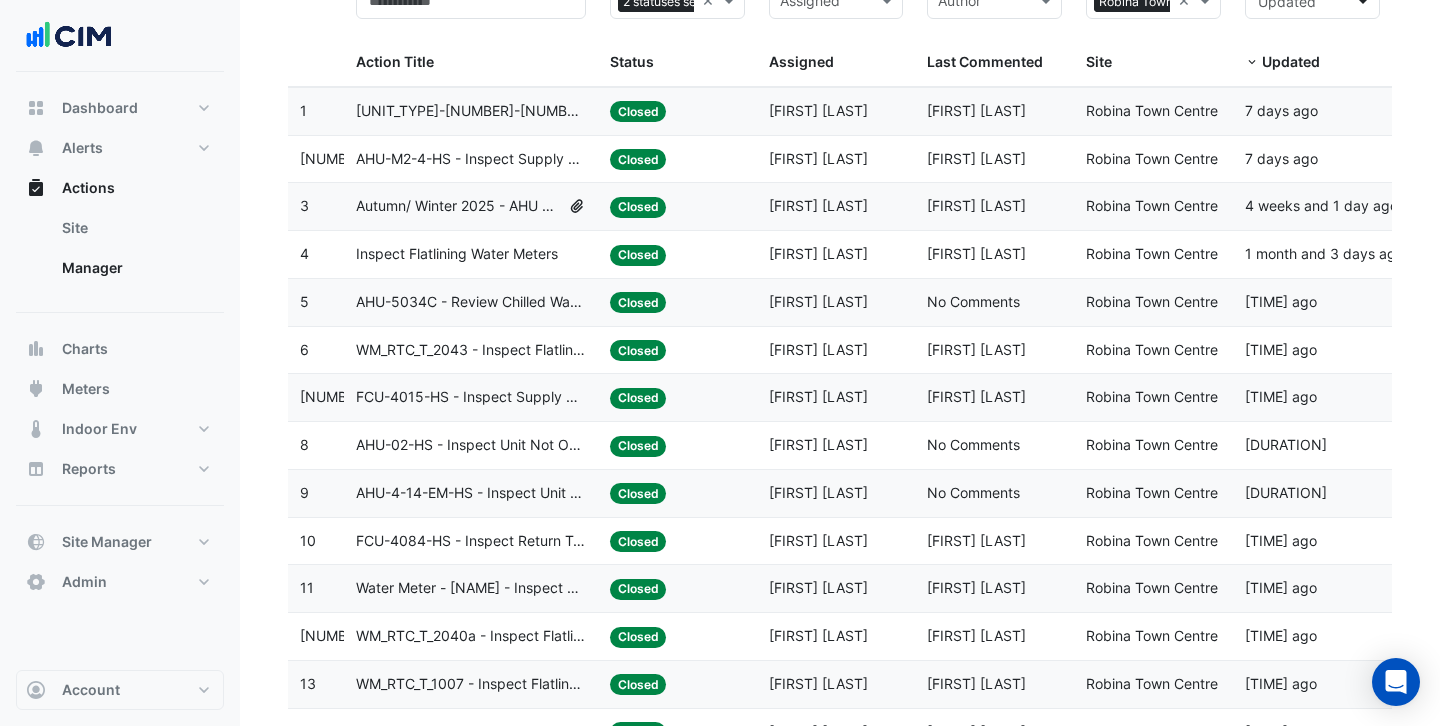 scroll, scrollTop: 306, scrollLeft: 0, axis: vertical 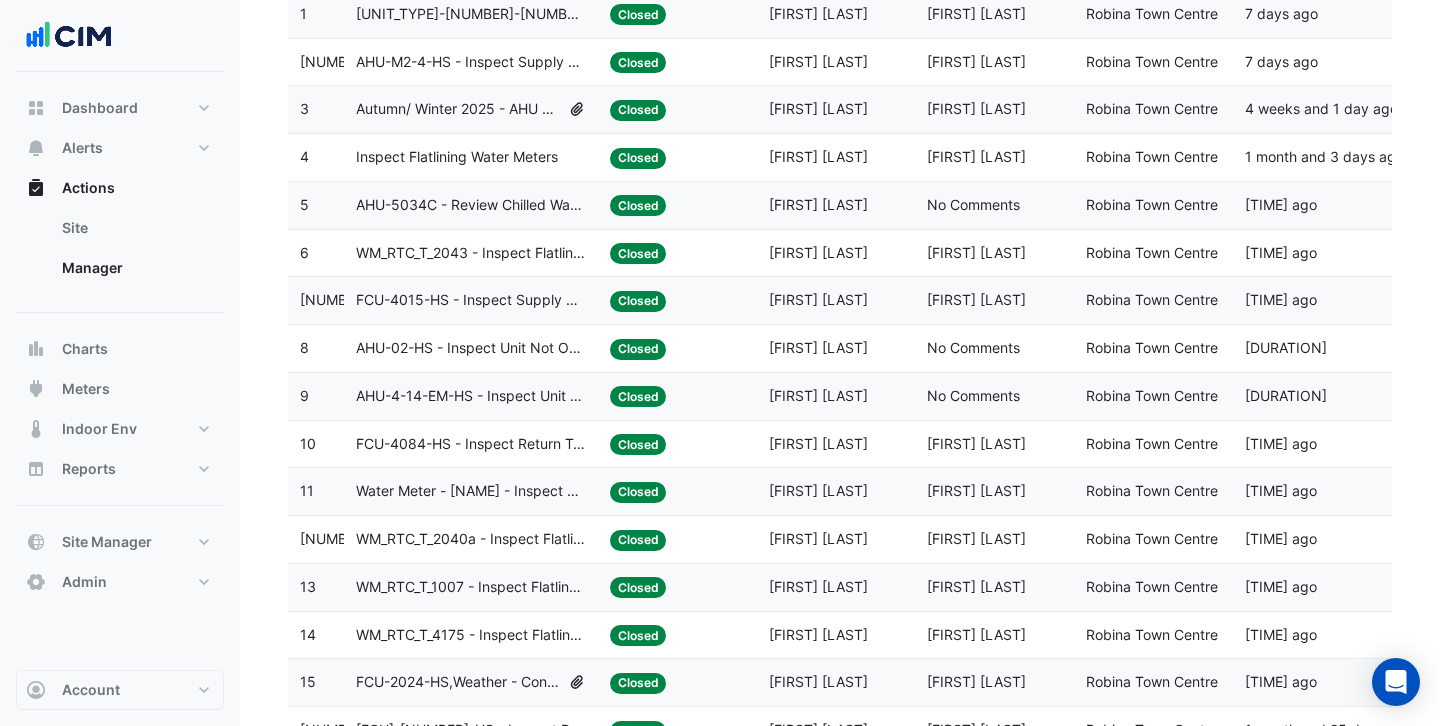 click on "FCU-4015-HS - Inspect Supply Air Fan Fault" 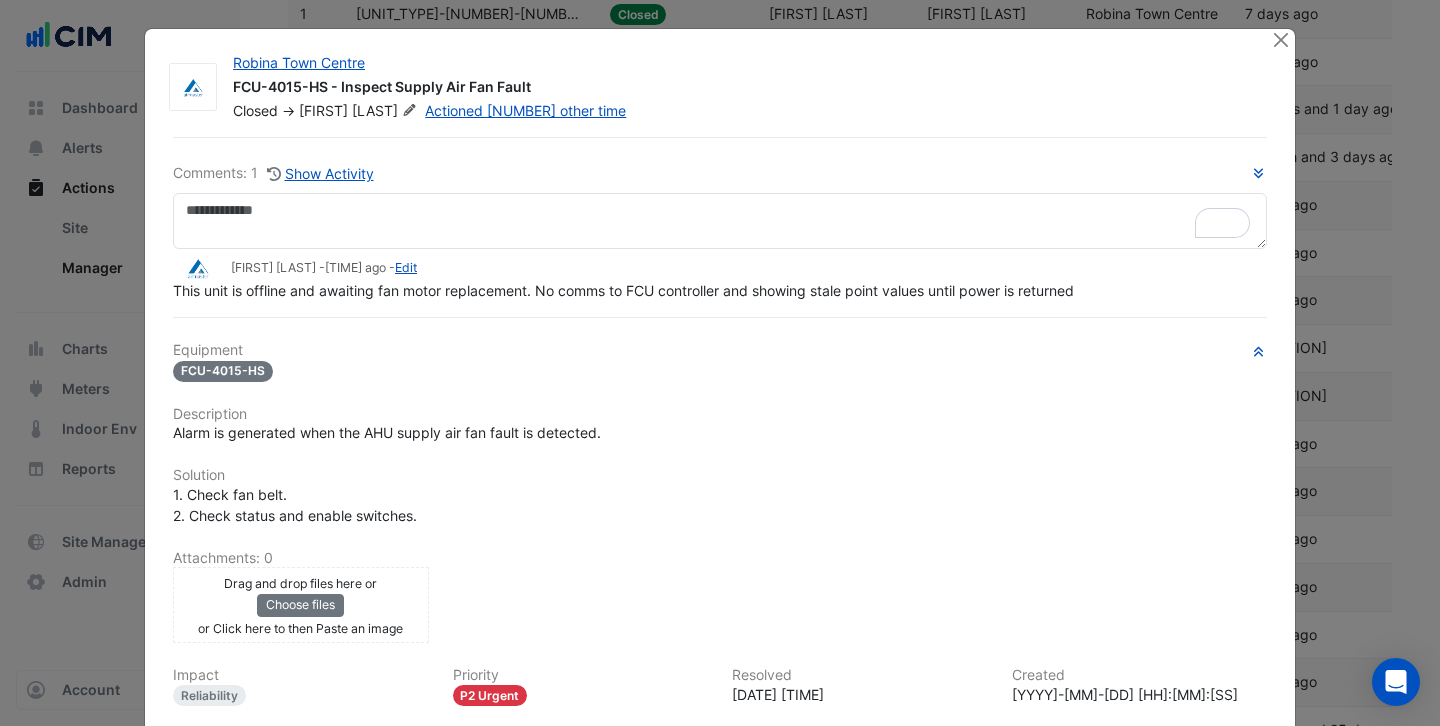 scroll, scrollTop: 9, scrollLeft: 0, axis: vertical 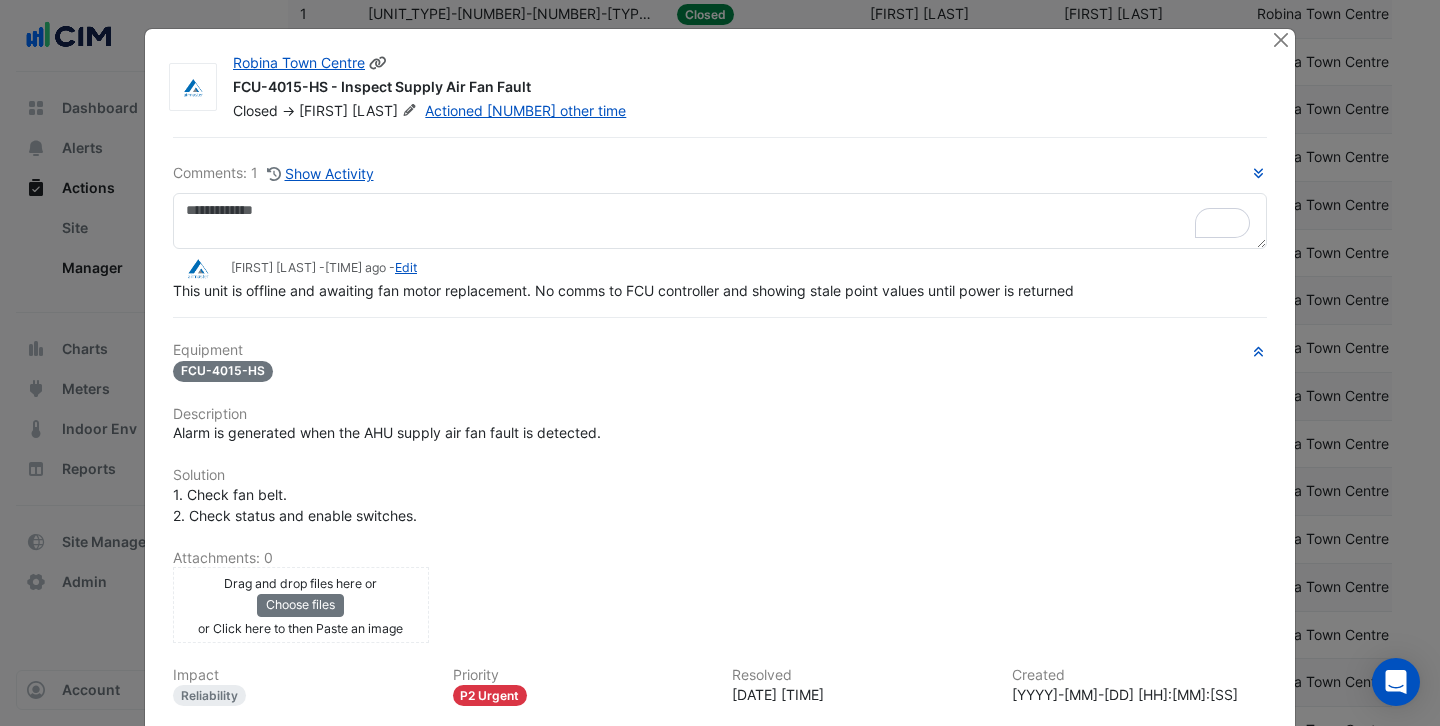 drag, startPoint x: 236, startPoint y: 87, endPoint x: 521, endPoint y: 92, distance: 285.04385 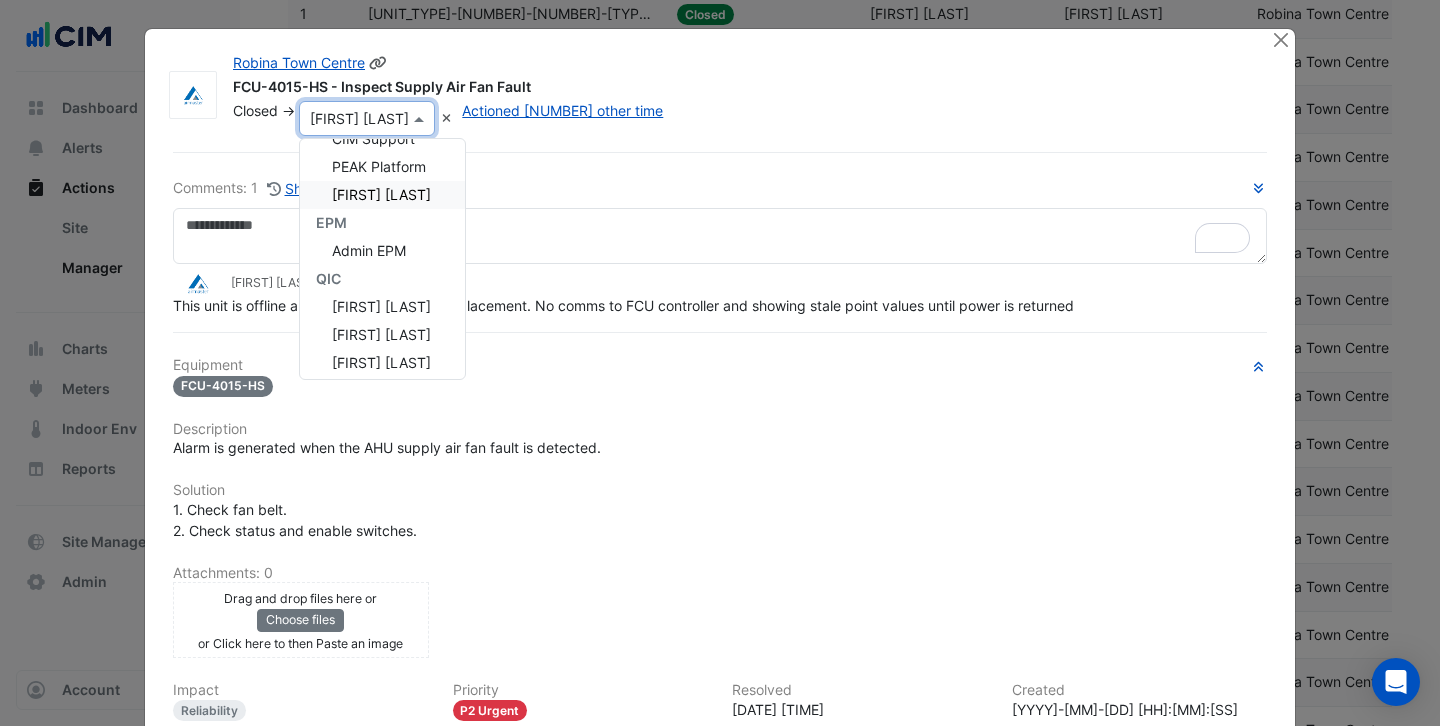 scroll, scrollTop: 336, scrollLeft: 0, axis: vertical 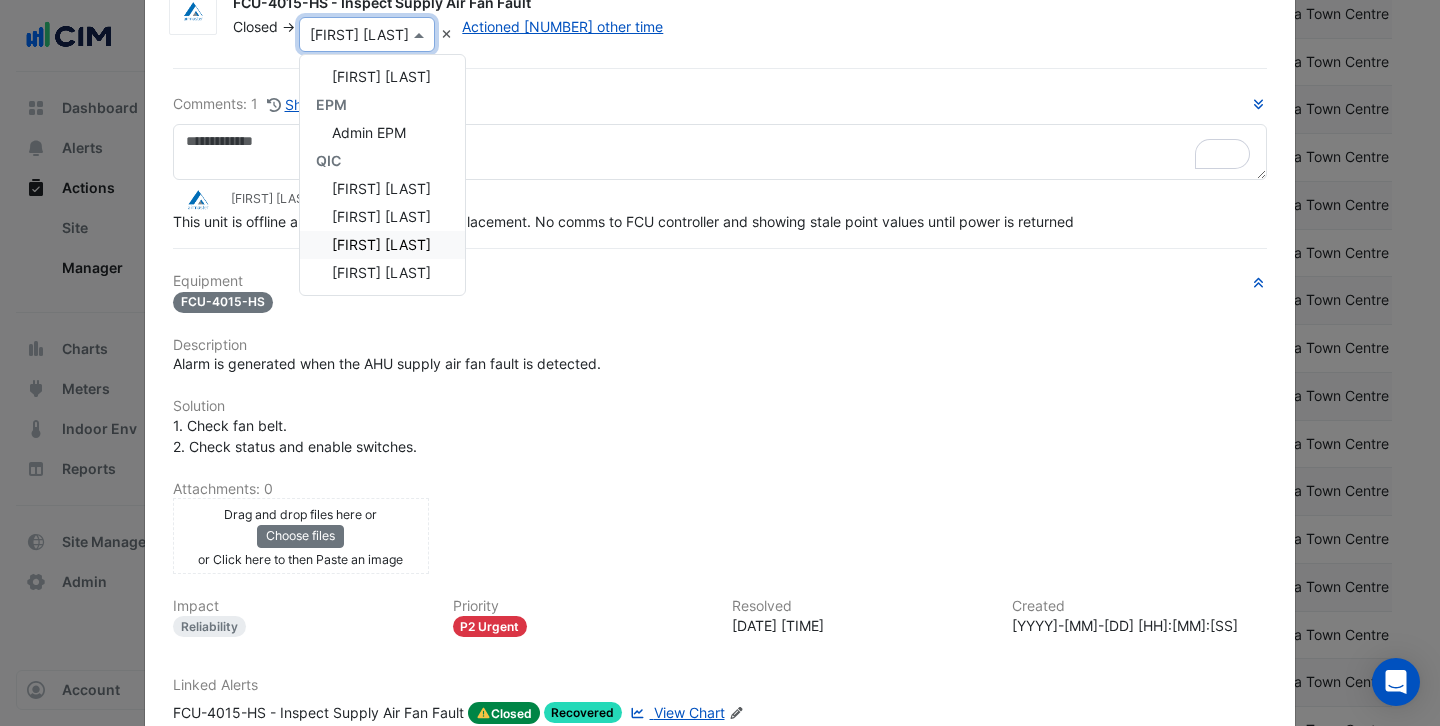 click on "[FIRST] [LAST]" at bounding box center [381, 244] 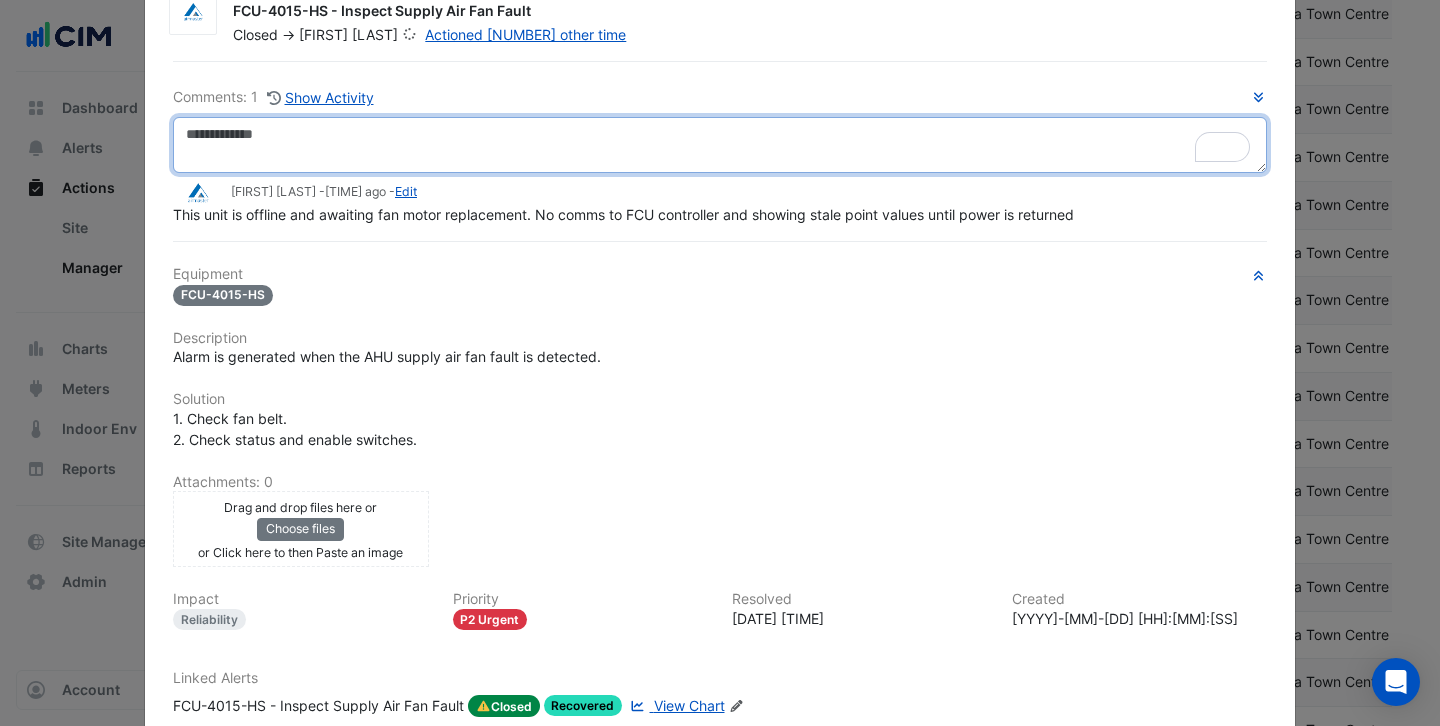 click at bounding box center (720, 145) 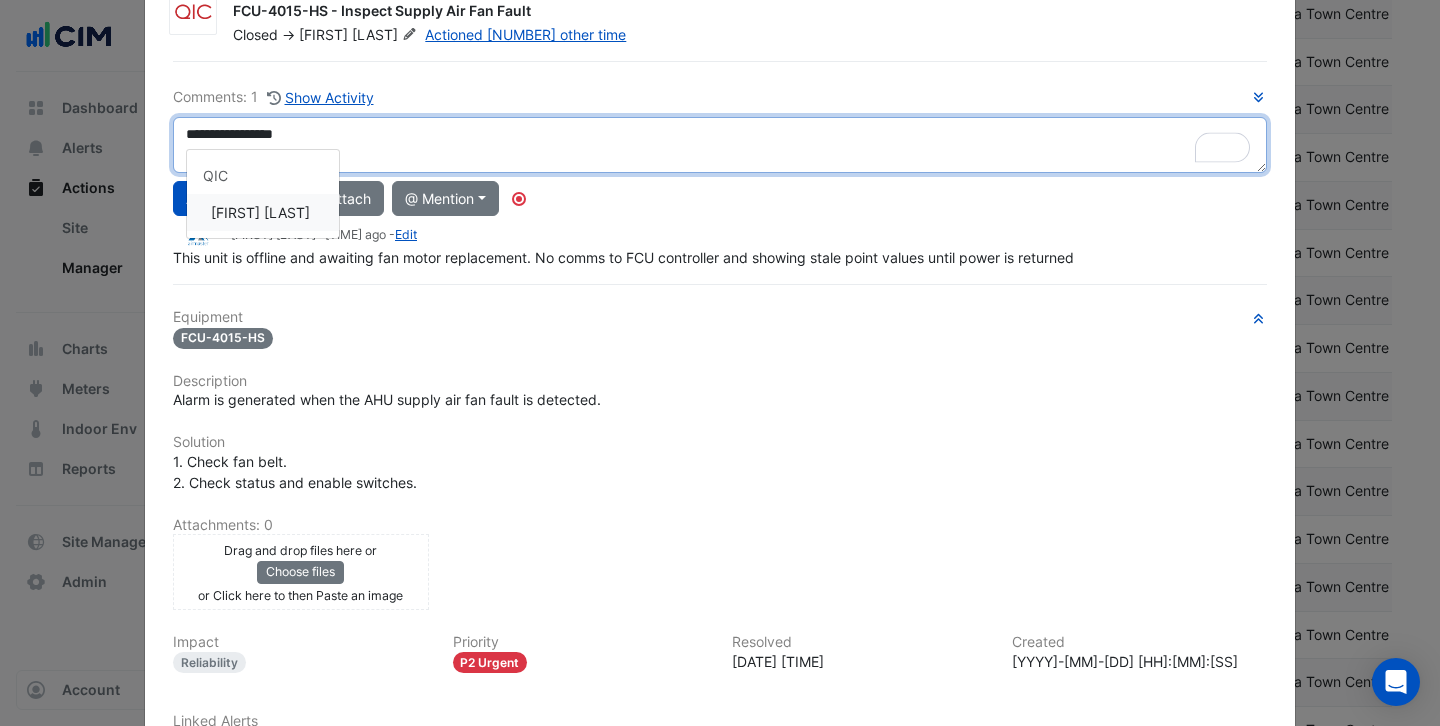 click on "**********" 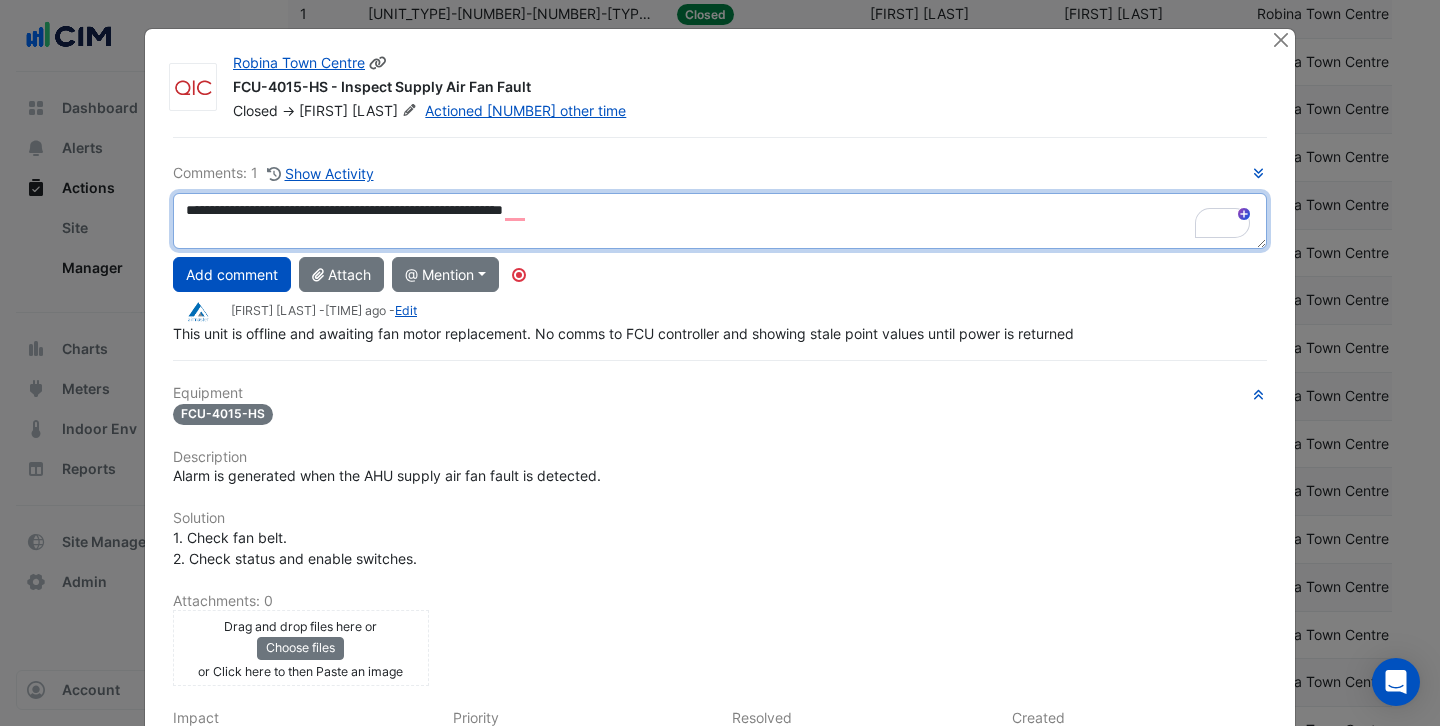 scroll, scrollTop: 4, scrollLeft: 0, axis: vertical 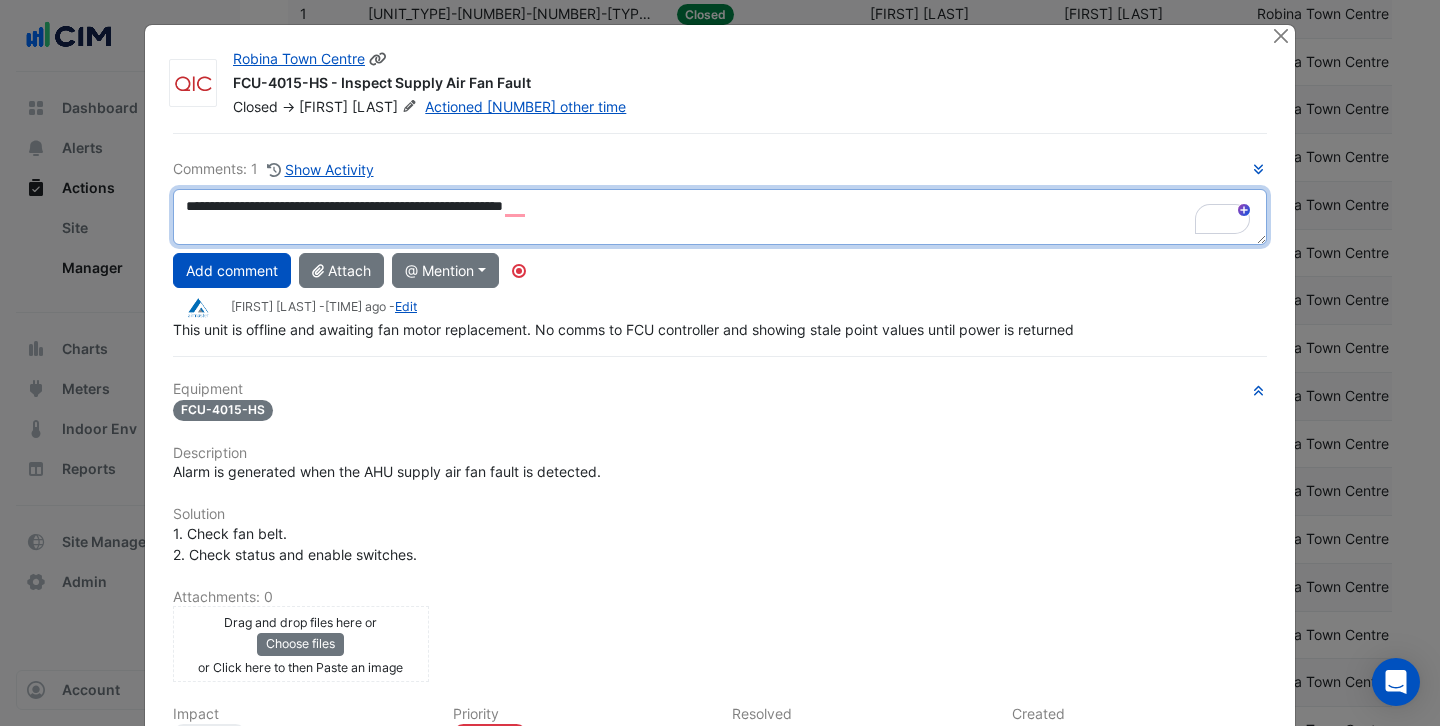 type on "**********" 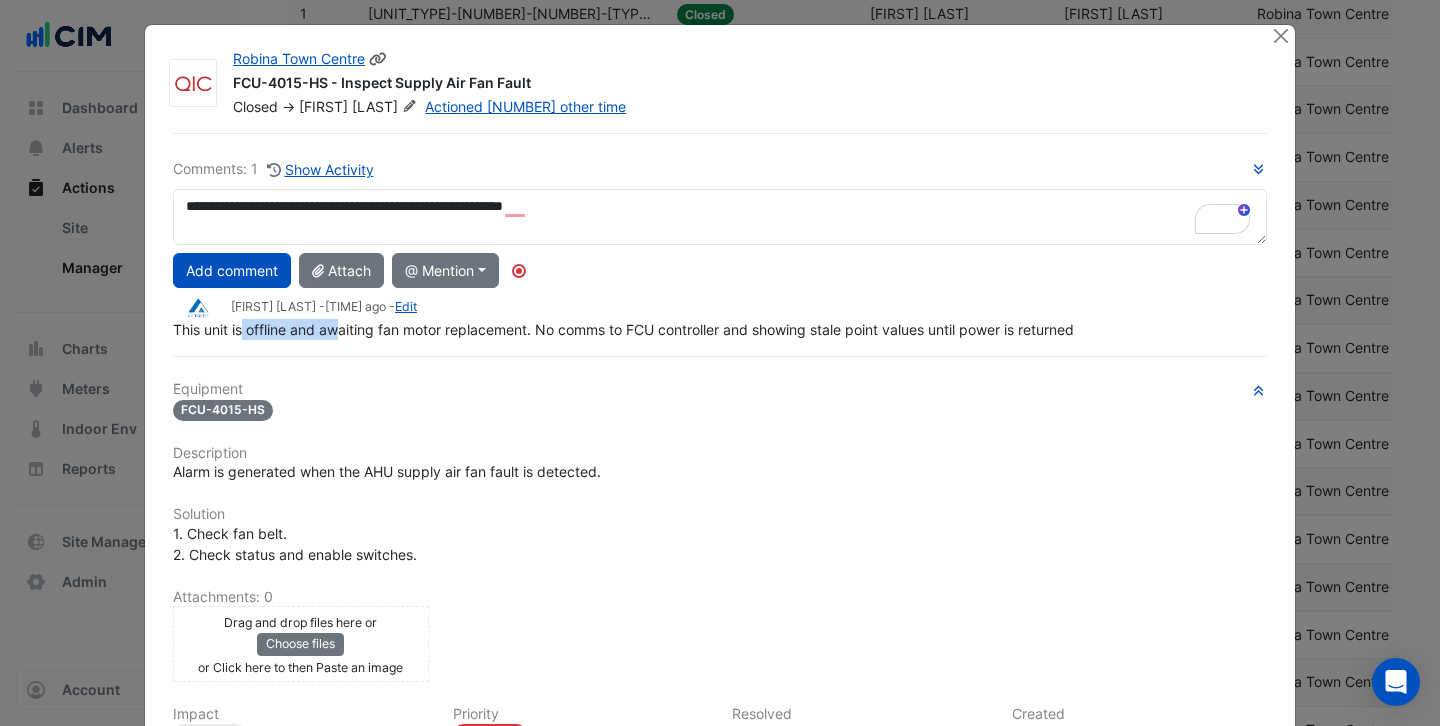 drag, startPoint x: 244, startPoint y: 331, endPoint x: 341, endPoint y: 329, distance: 97.020615 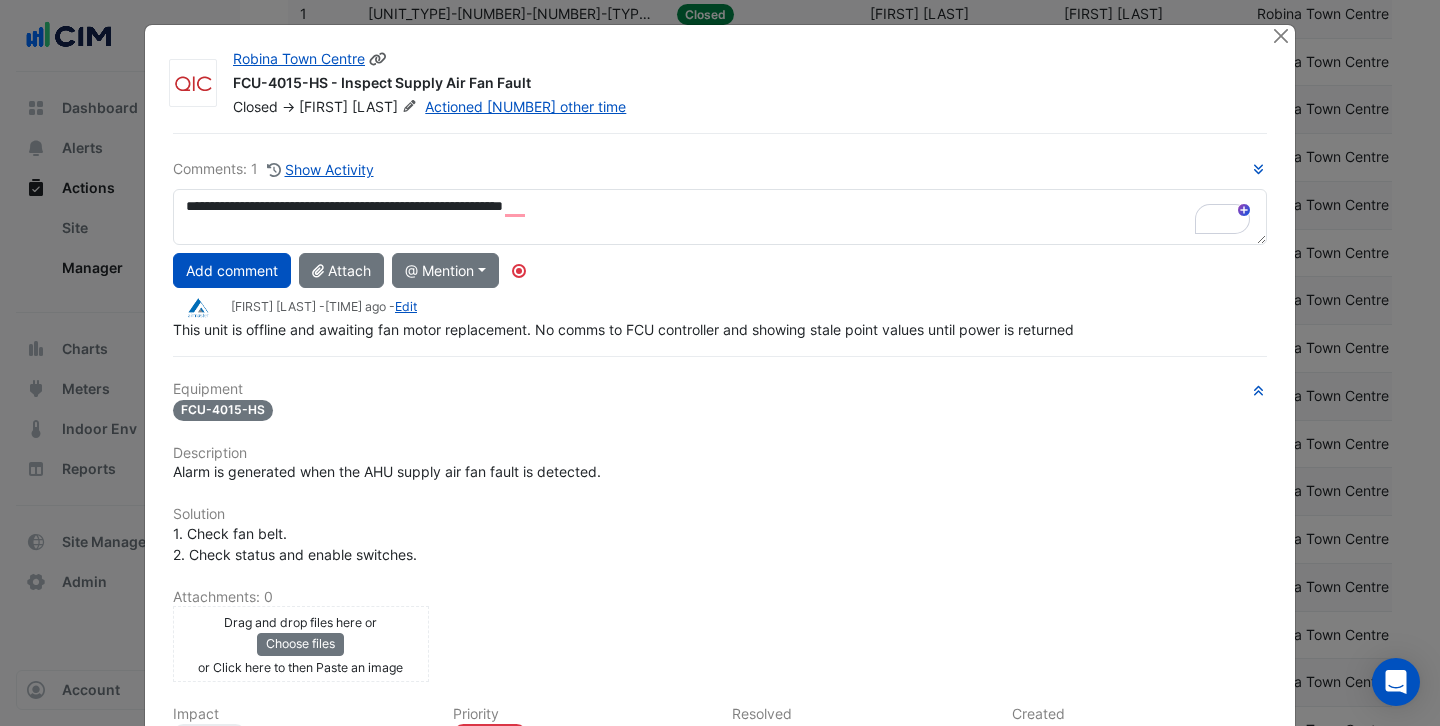 click on "This unit is offline and awaiting fan motor replacement. No comms to FCU controller and showing stale point values until power is returned" 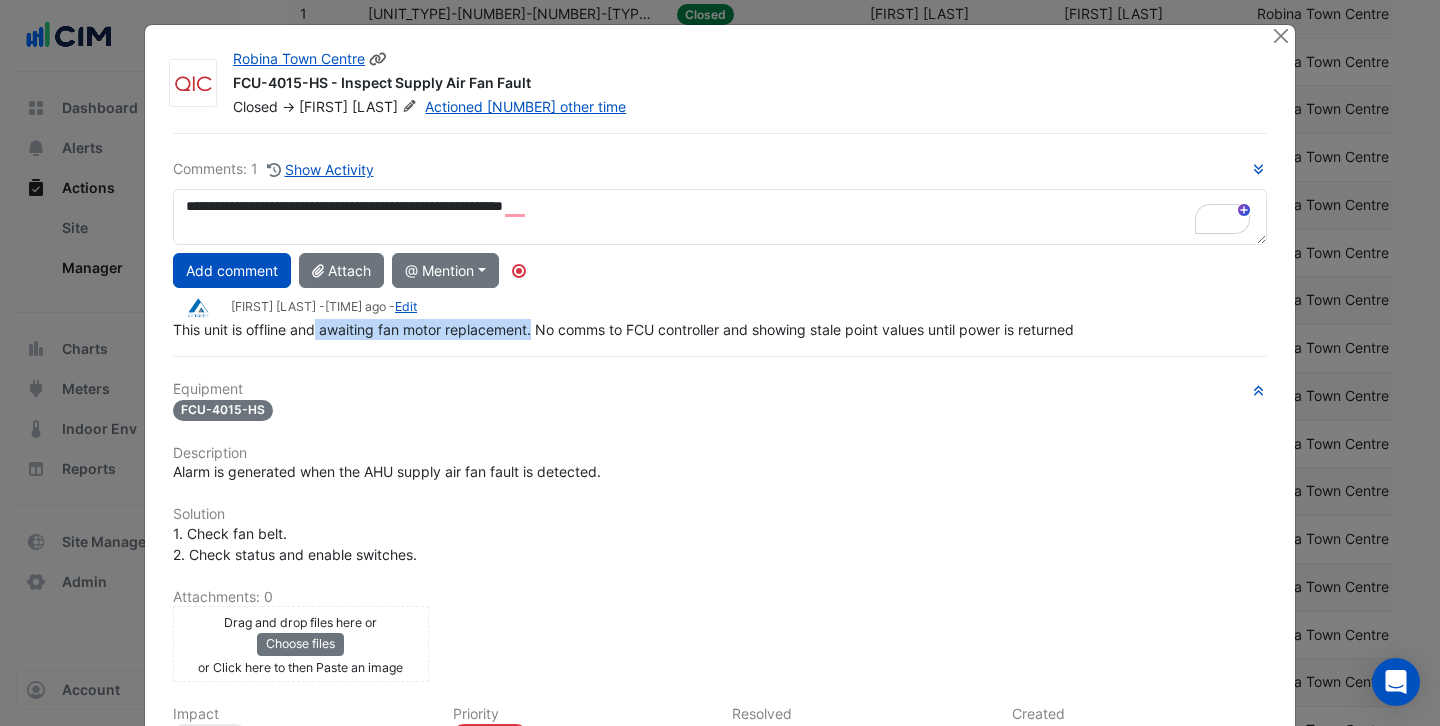 drag, startPoint x: 318, startPoint y: 330, endPoint x: 536, endPoint y: 330, distance: 218 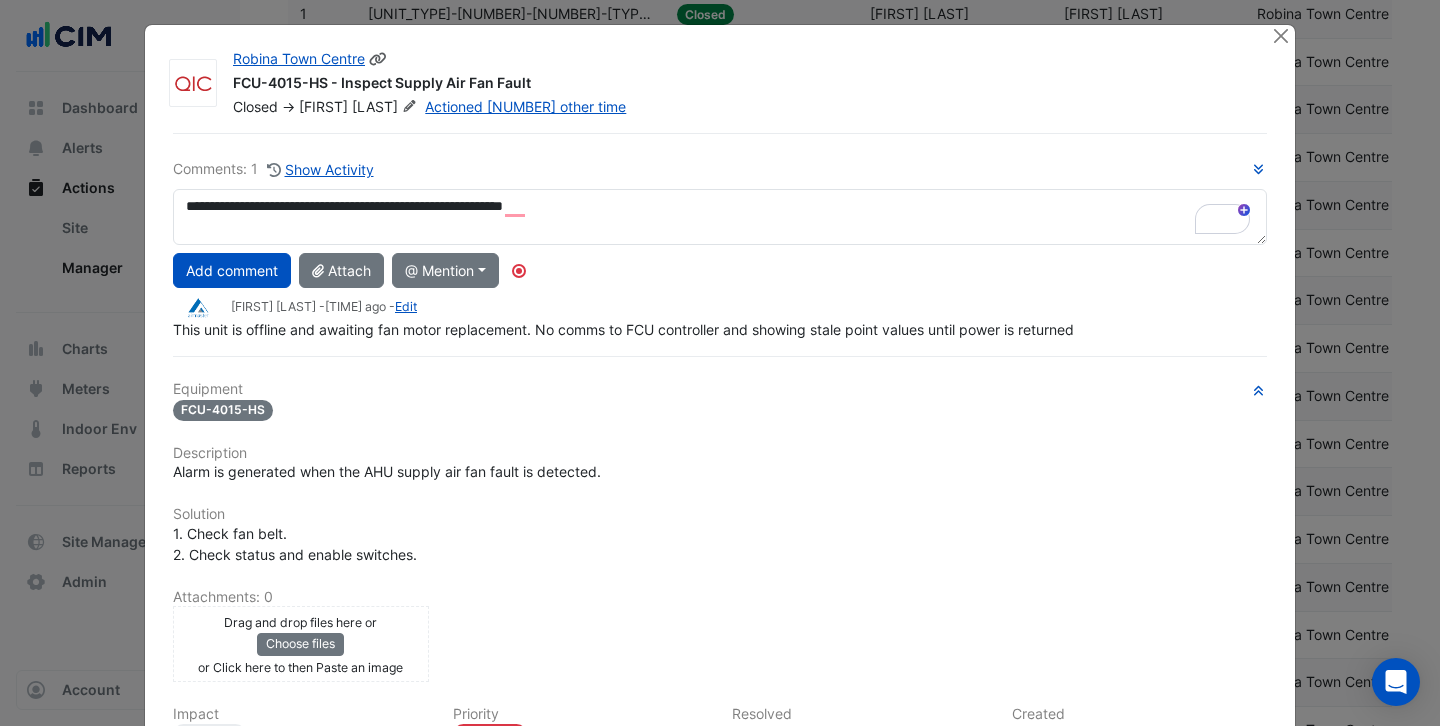 click on "This unit is offline and awaiting fan motor replacement. No comms to FCU controller and showing stale point values until power is returned" 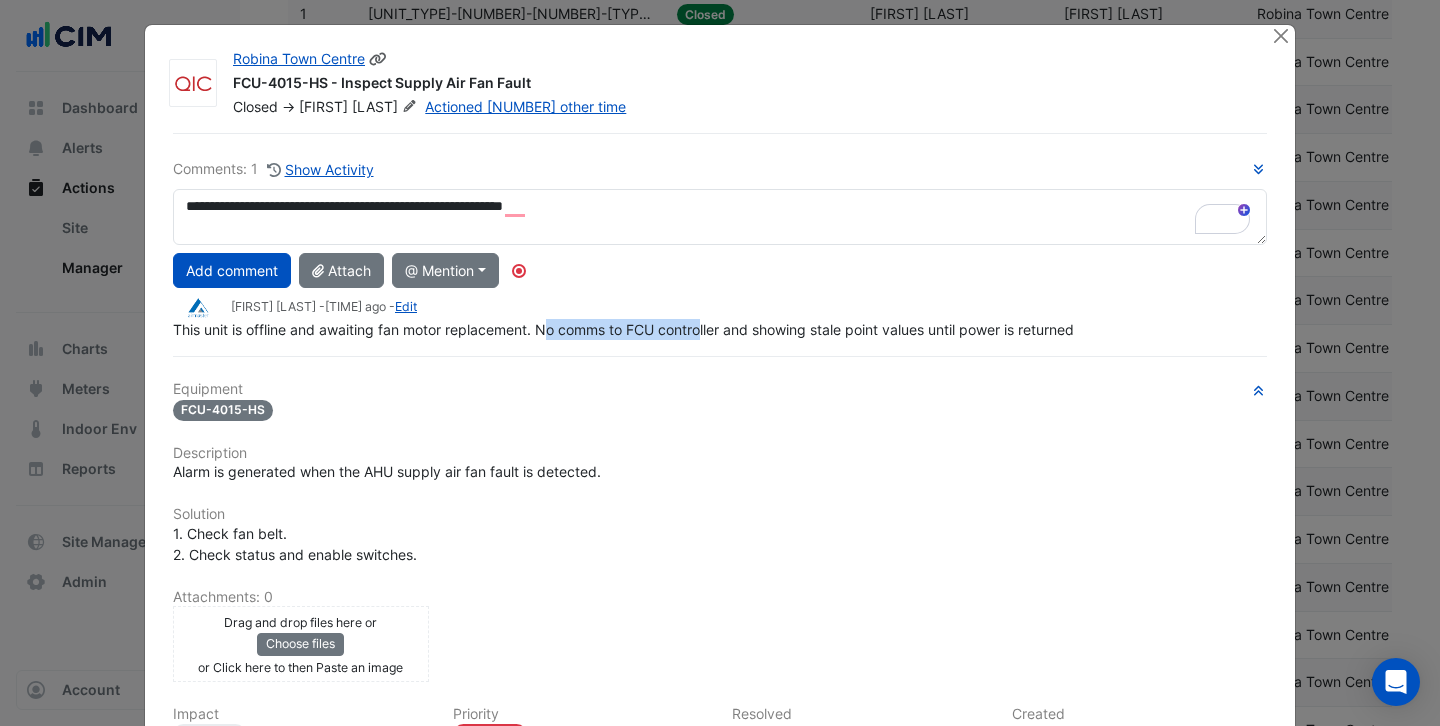 drag, startPoint x: 550, startPoint y: 329, endPoint x: 708, endPoint y: 324, distance: 158.0791 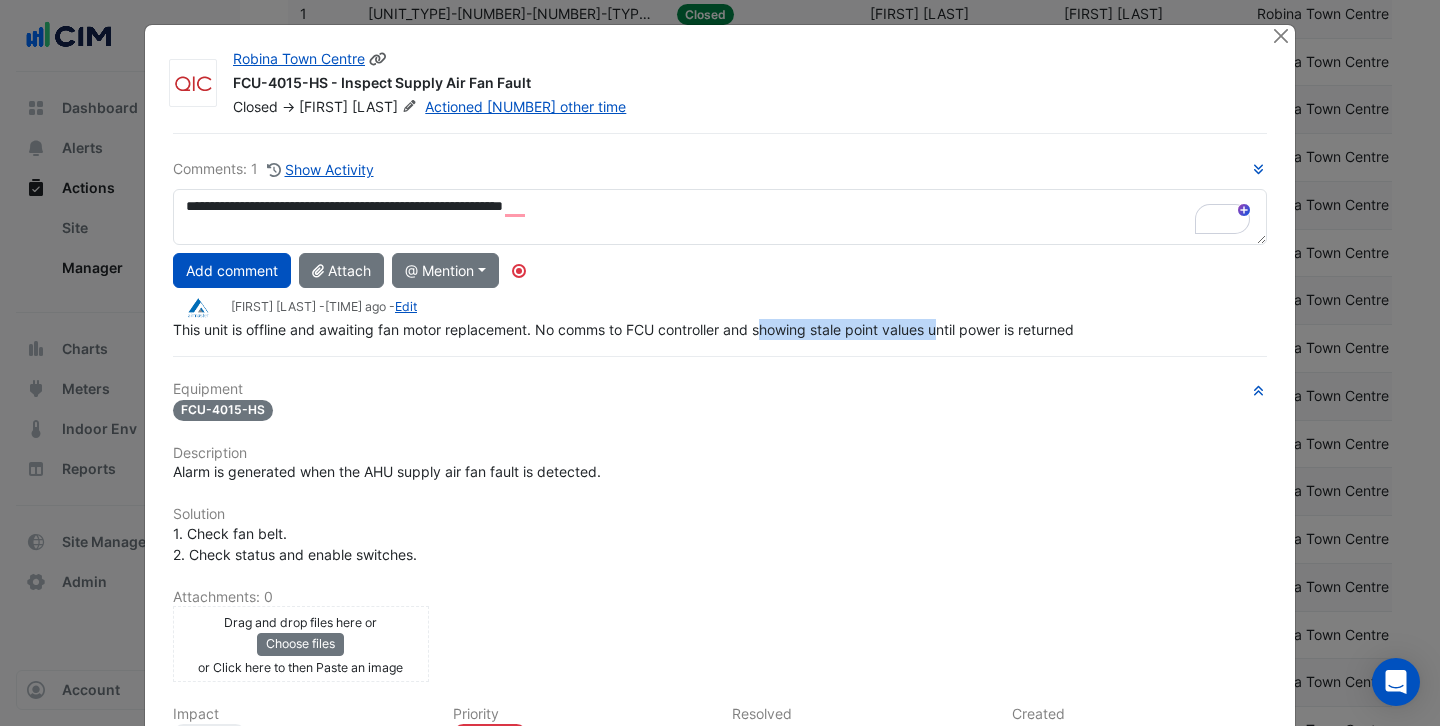 drag, startPoint x: 770, startPoint y: 330, endPoint x: 948, endPoint y: 327, distance: 178.02528 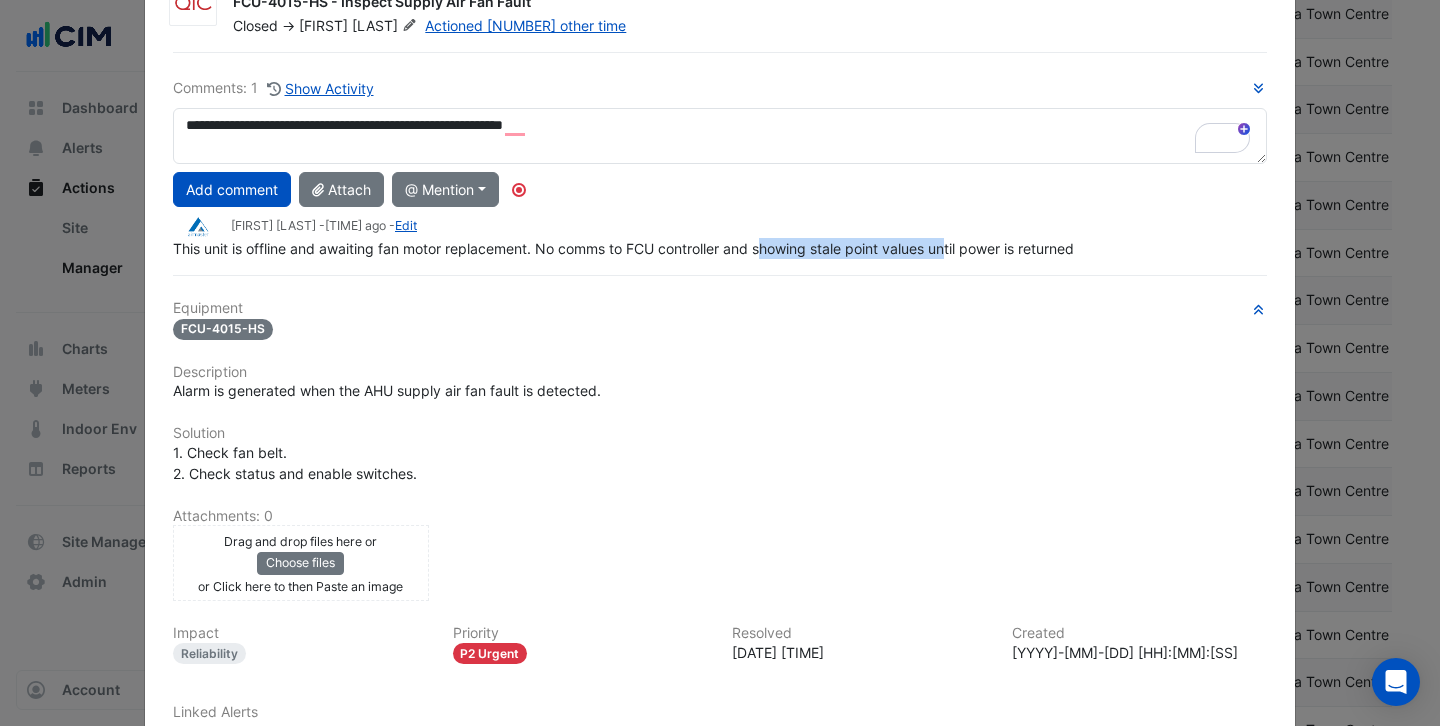 scroll, scrollTop: 0, scrollLeft: 0, axis: both 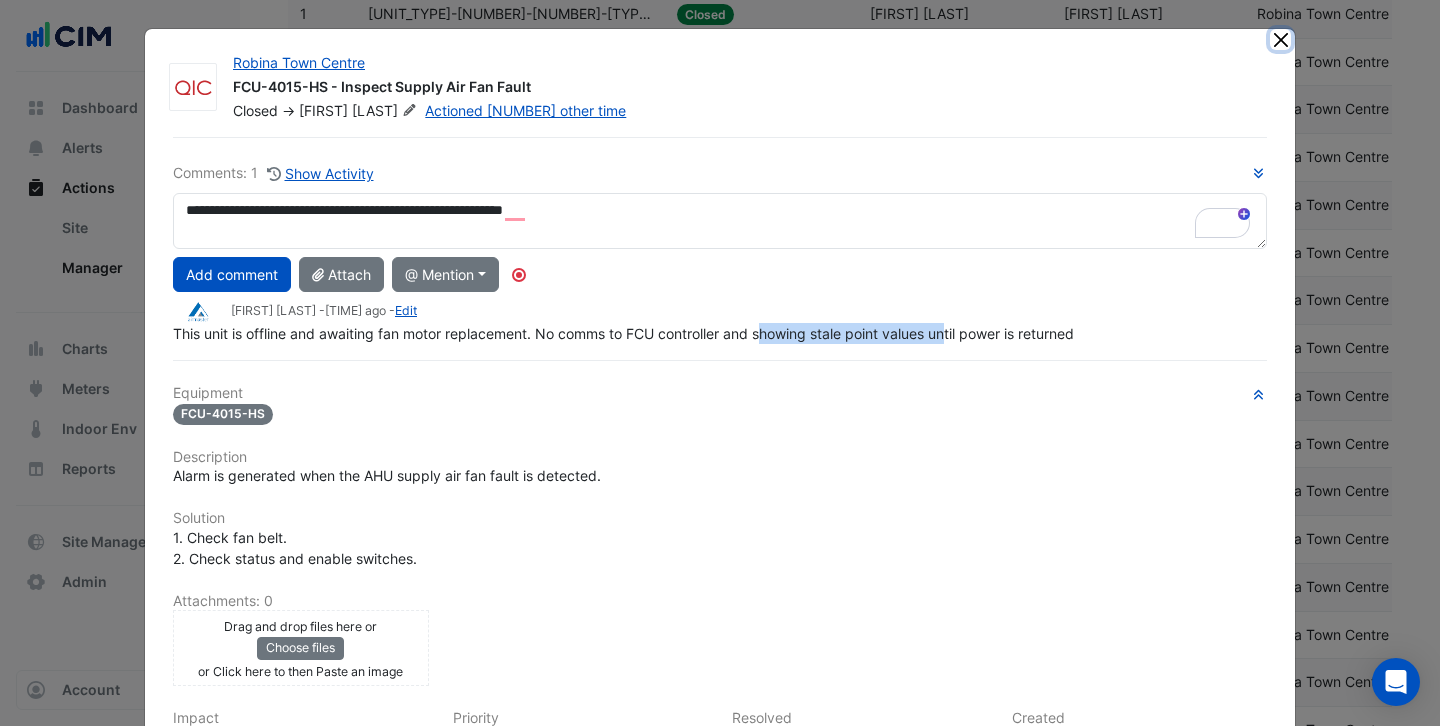 click 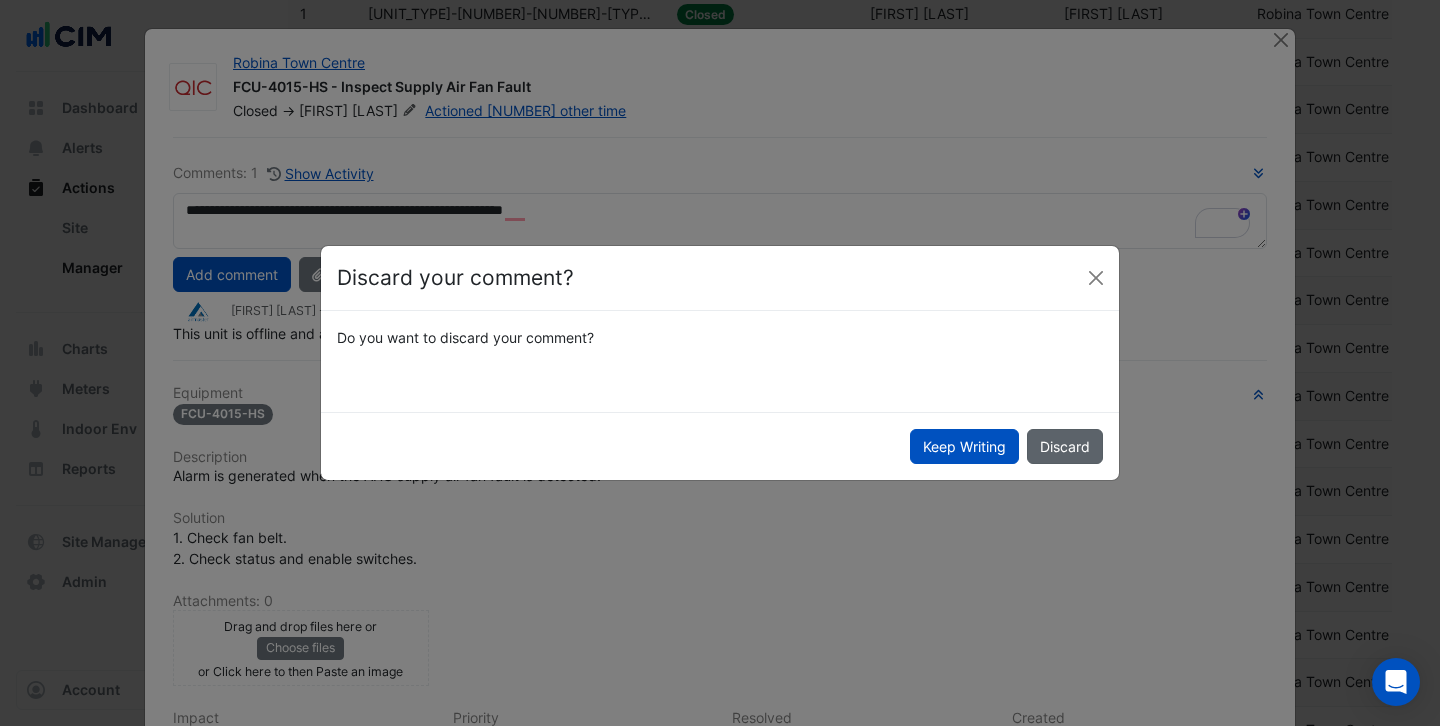 click on "Discard" 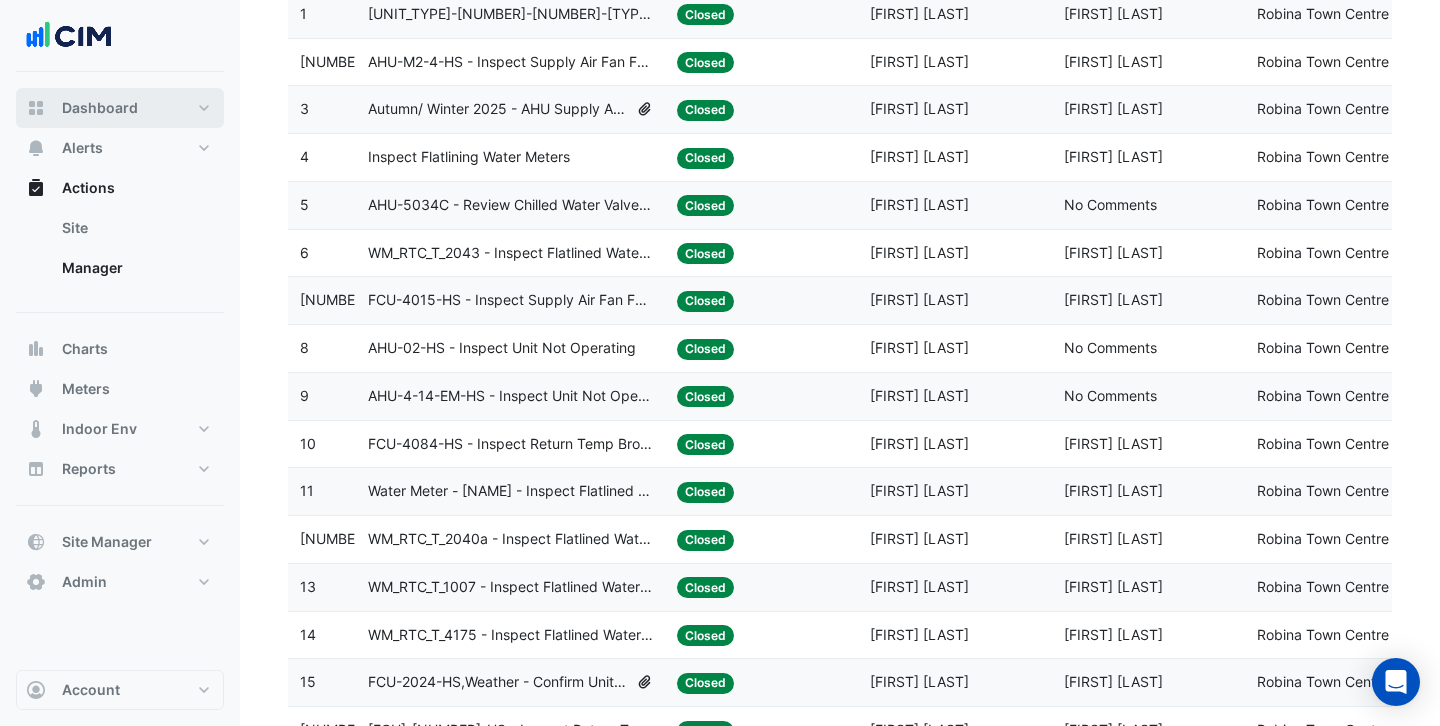 click on "Dashboard" at bounding box center (100, 108) 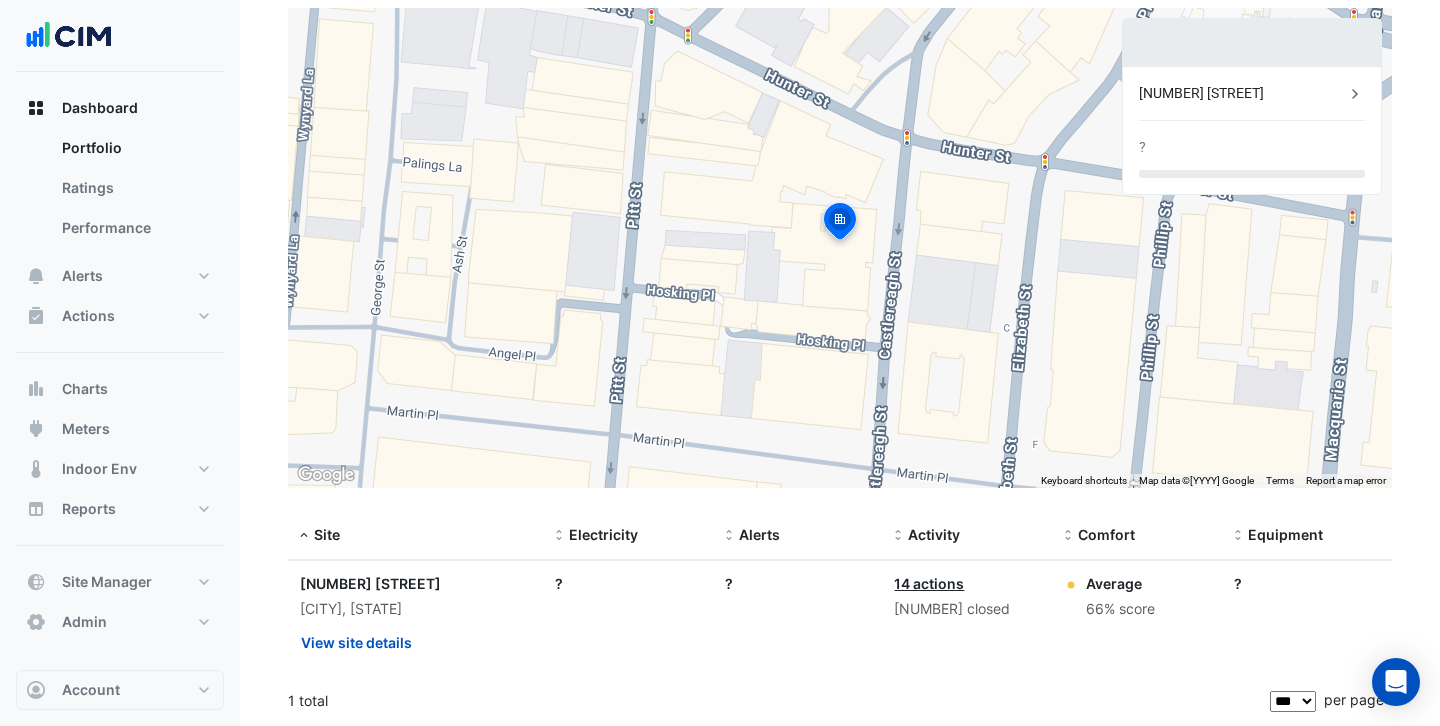 scroll, scrollTop: 0, scrollLeft: 0, axis: both 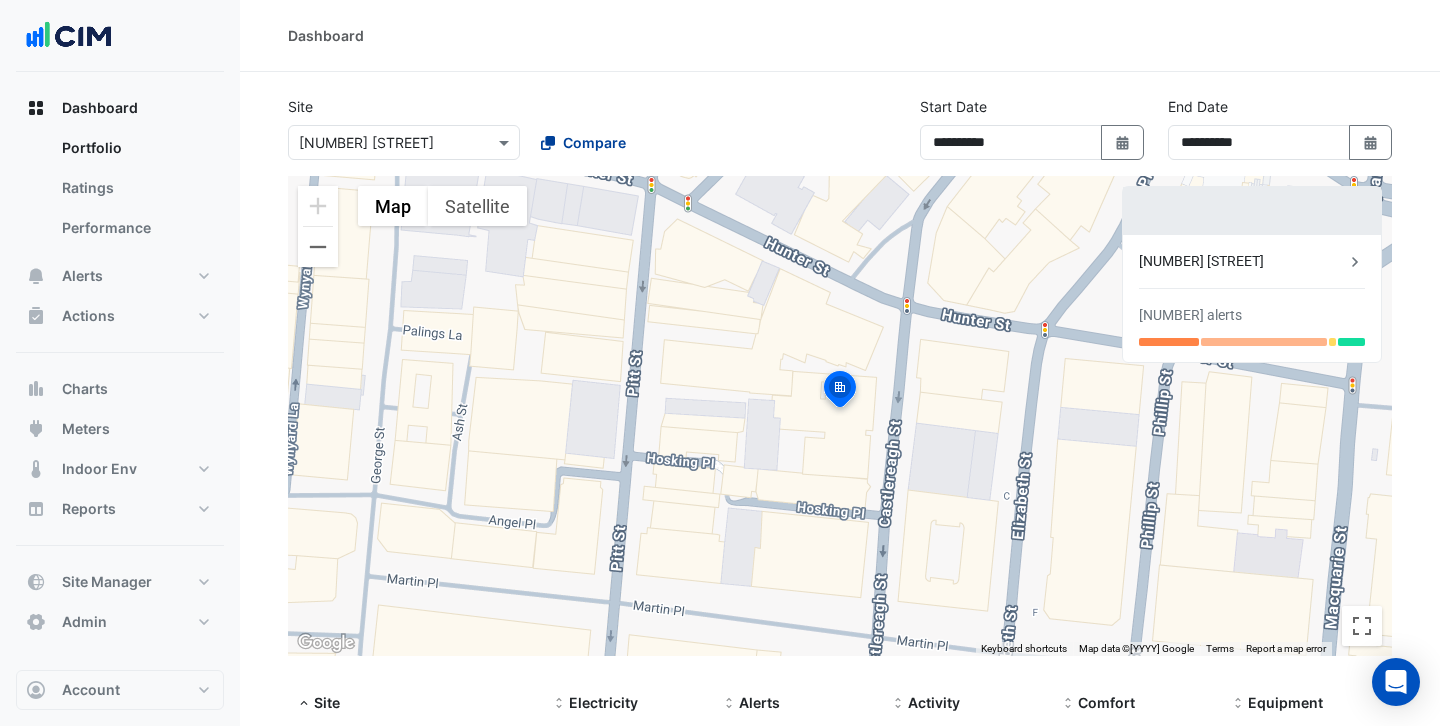 click on "Compare" at bounding box center (594, 142) 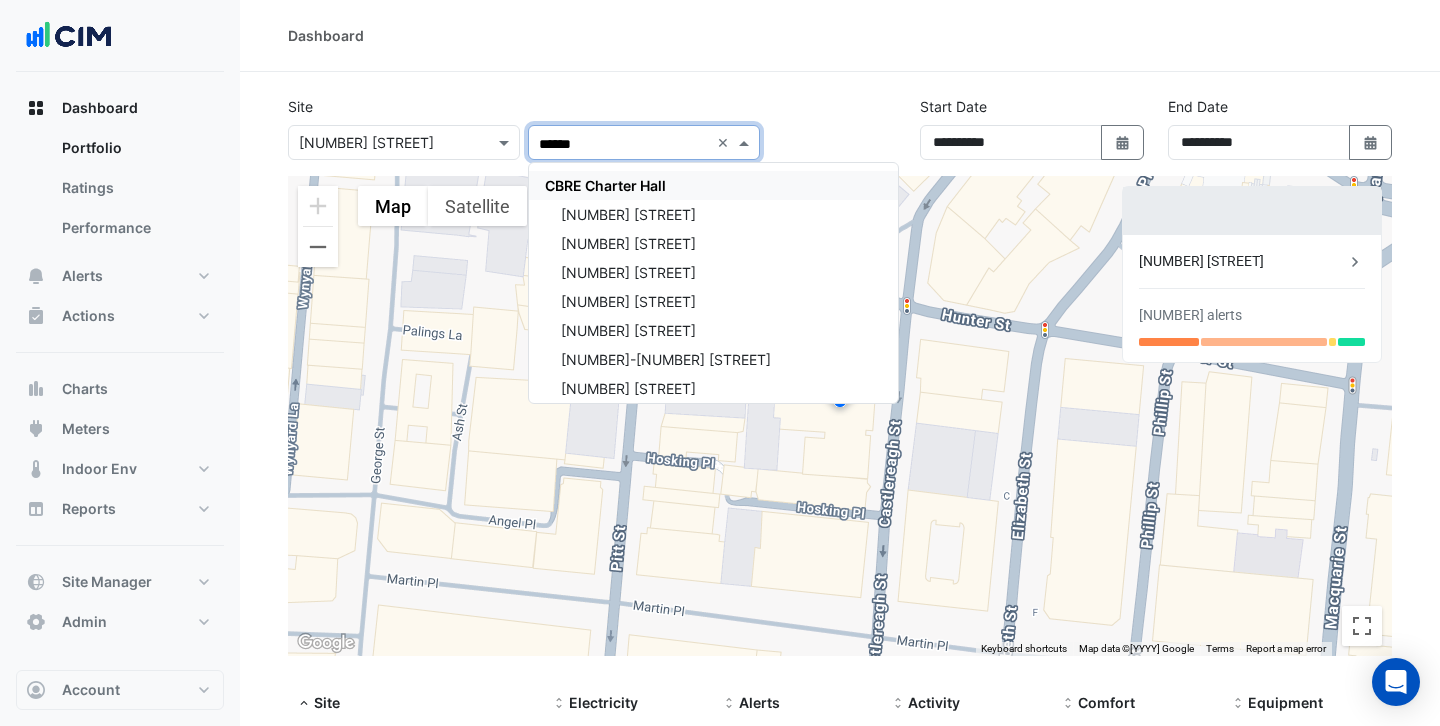 type on "*******" 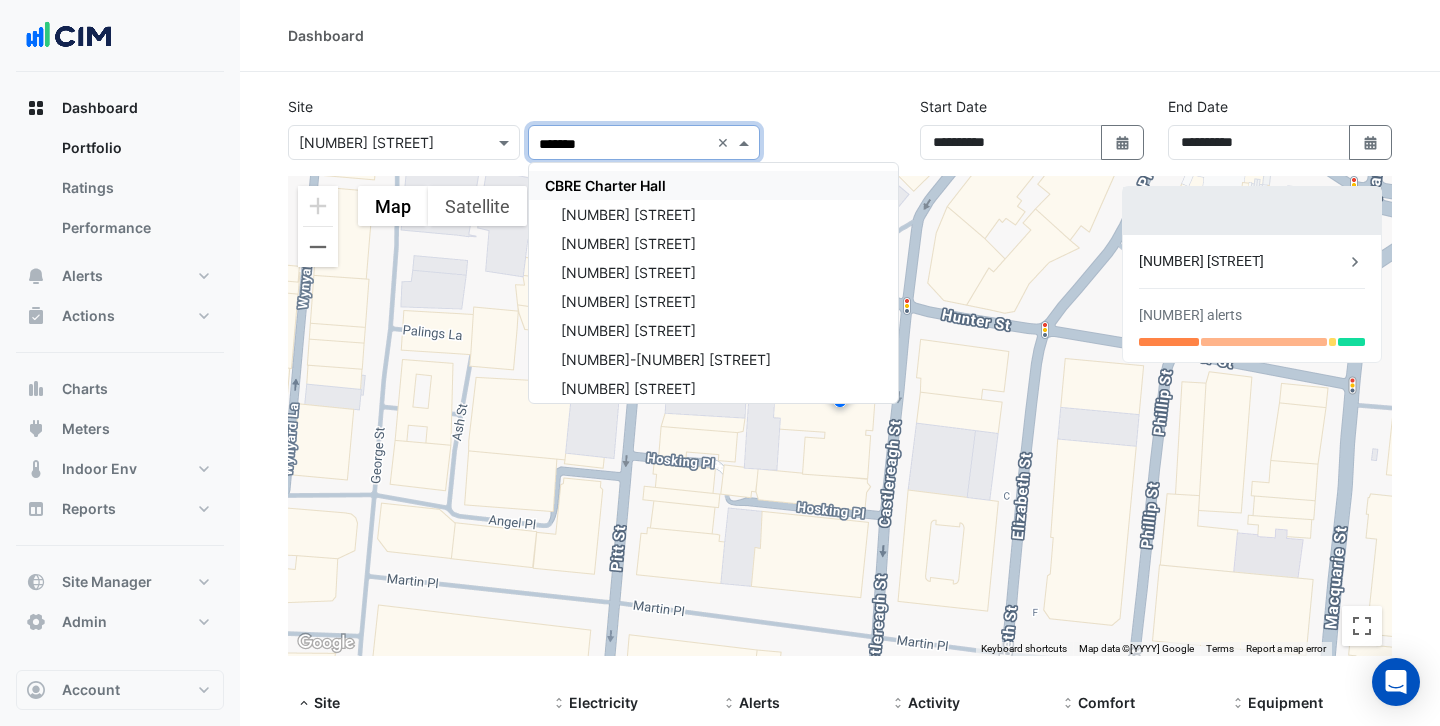 click on "CBRE Charter Hall" at bounding box center [713, 185] 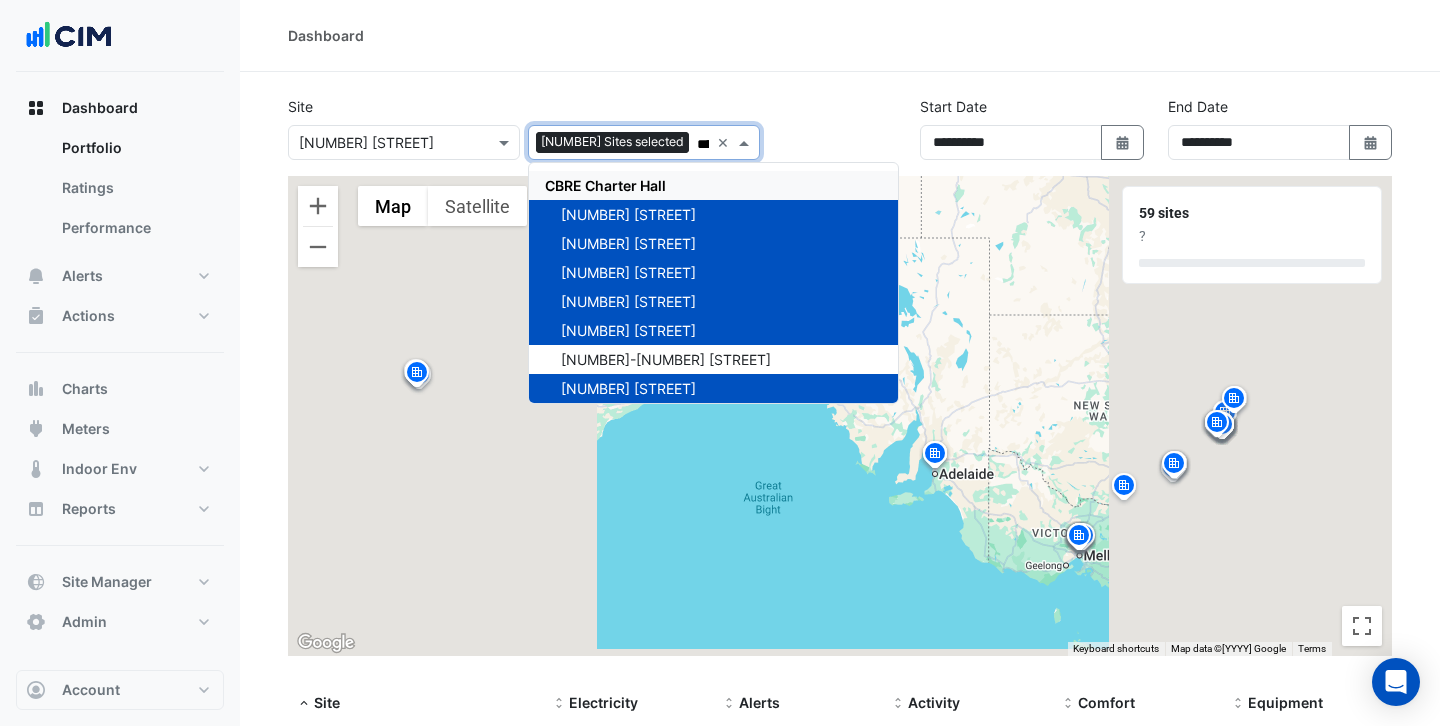 click on "Dashboard" 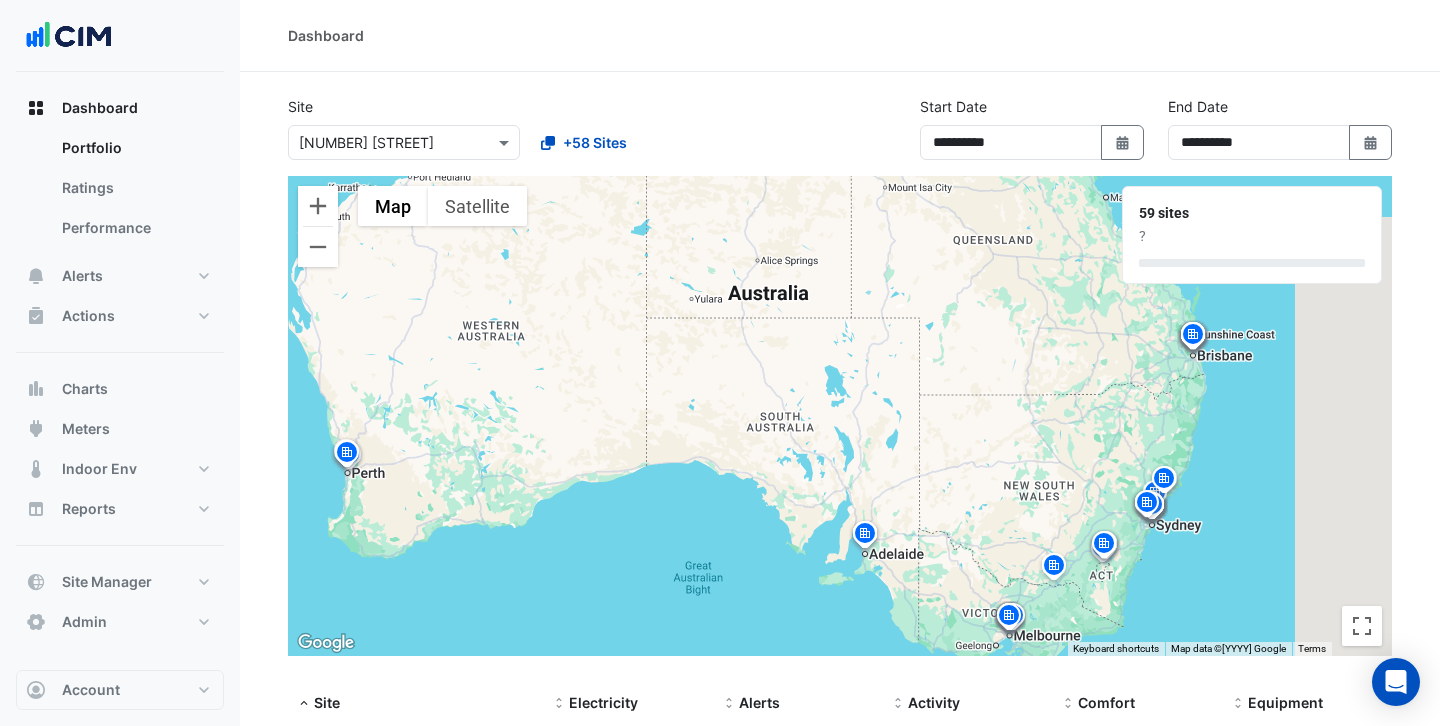 drag, startPoint x: 788, startPoint y: 260, endPoint x: 749, endPoint y: 342, distance: 90.80198 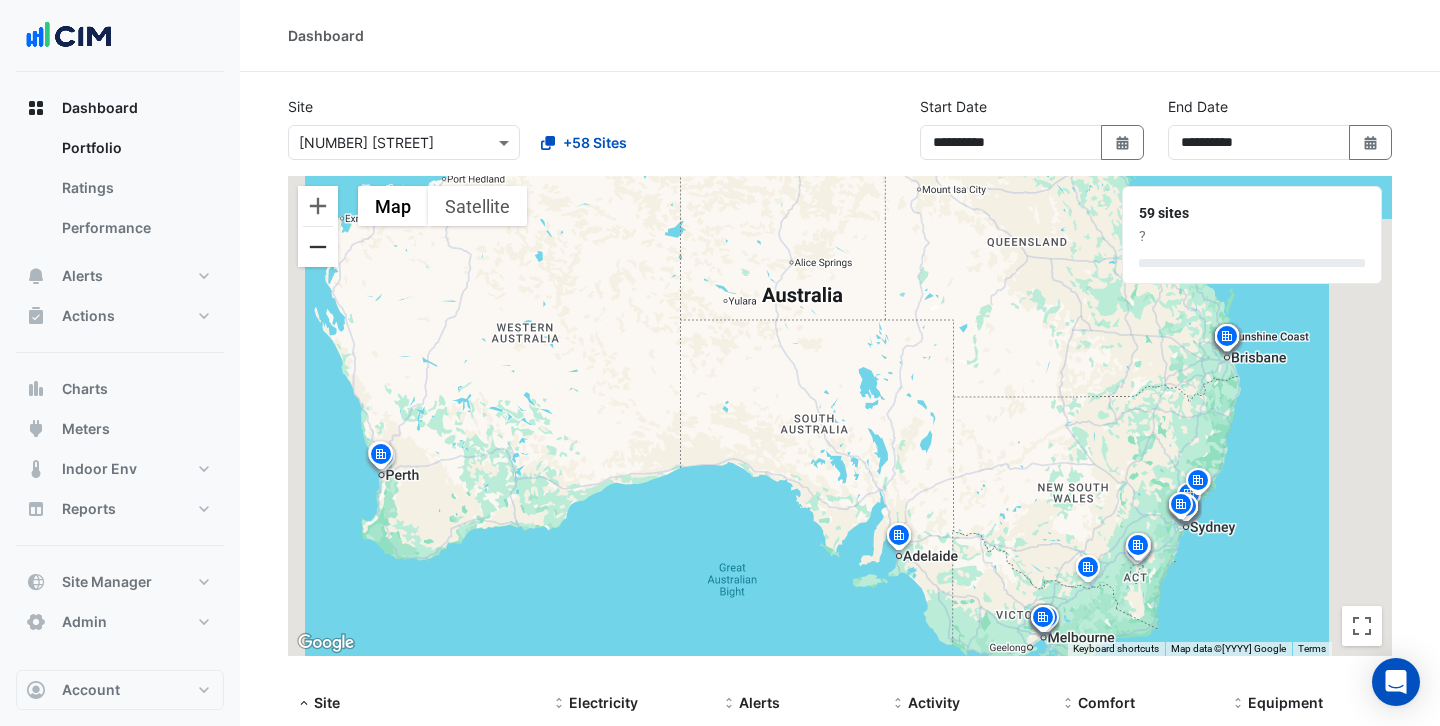 click 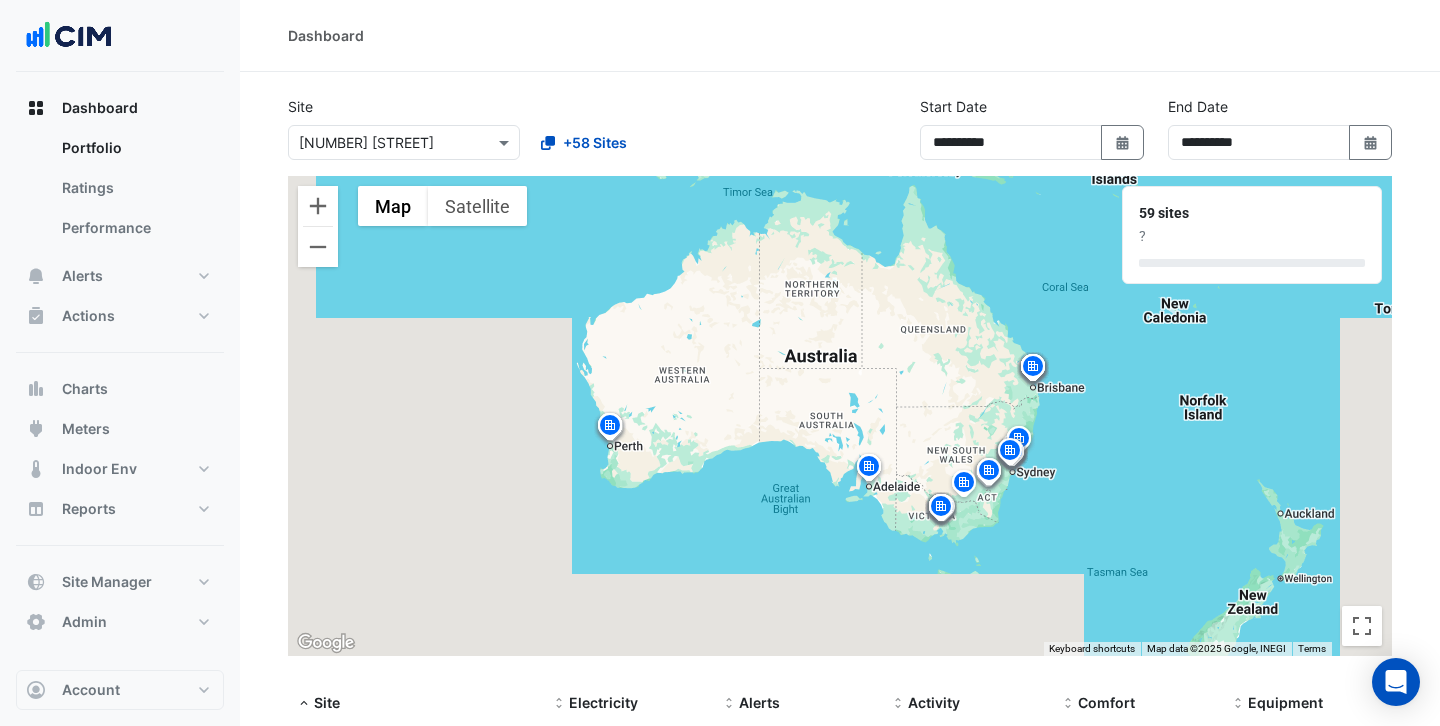 click 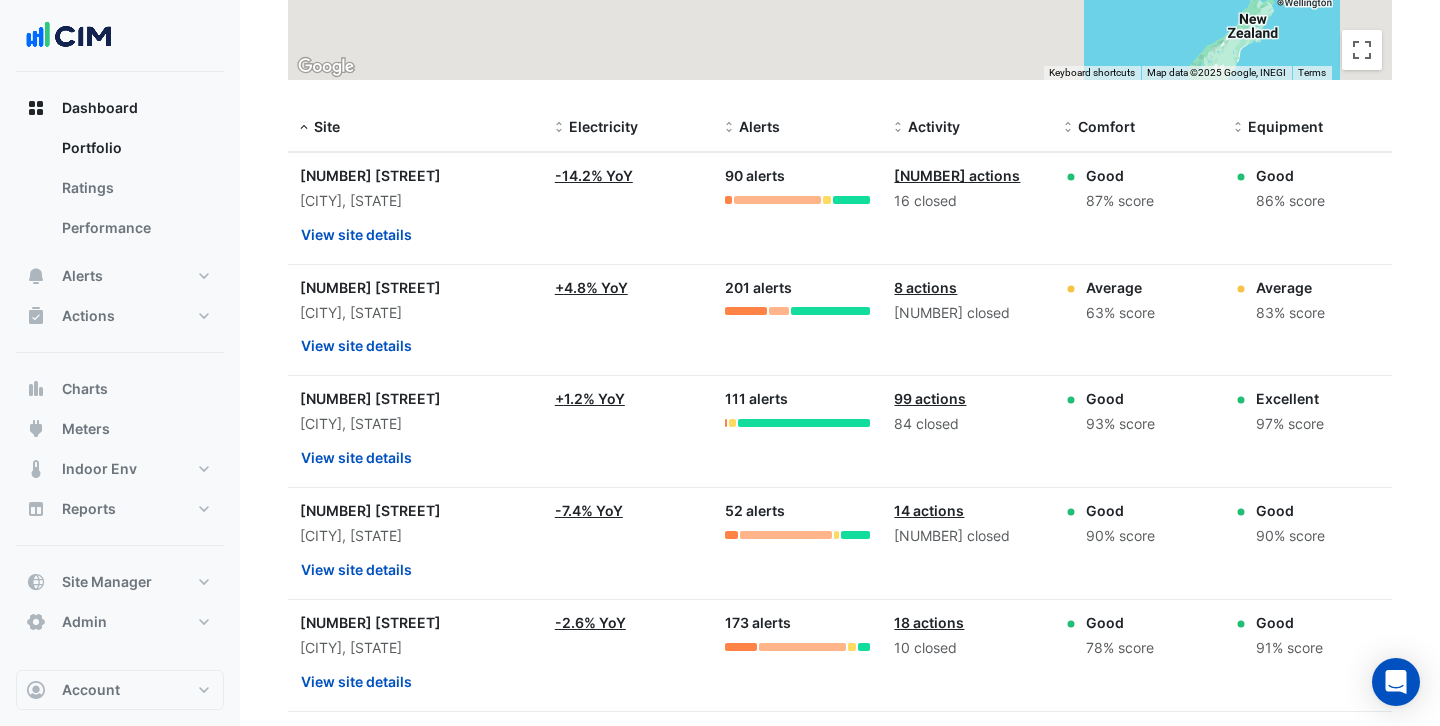 scroll, scrollTop: 621, scrollLeft: 0, axis: vertical 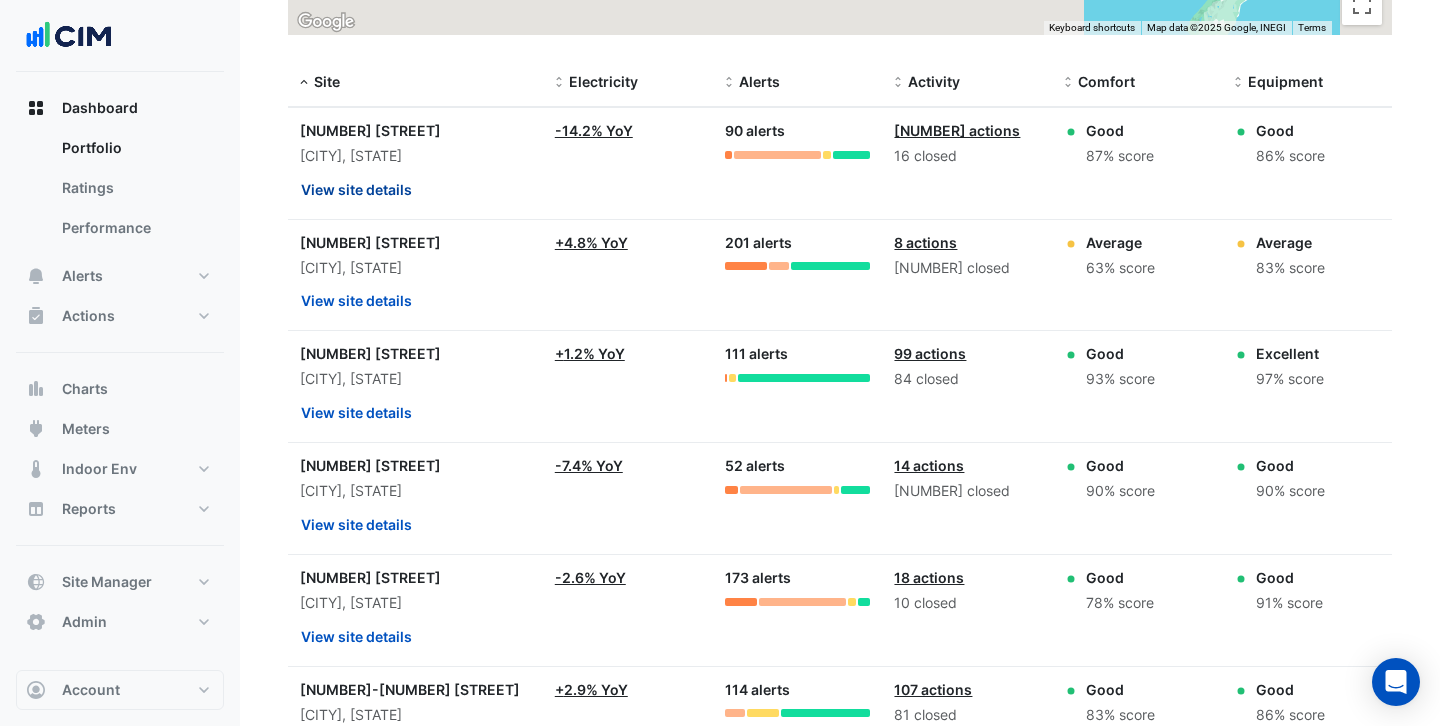 click on "View site details" 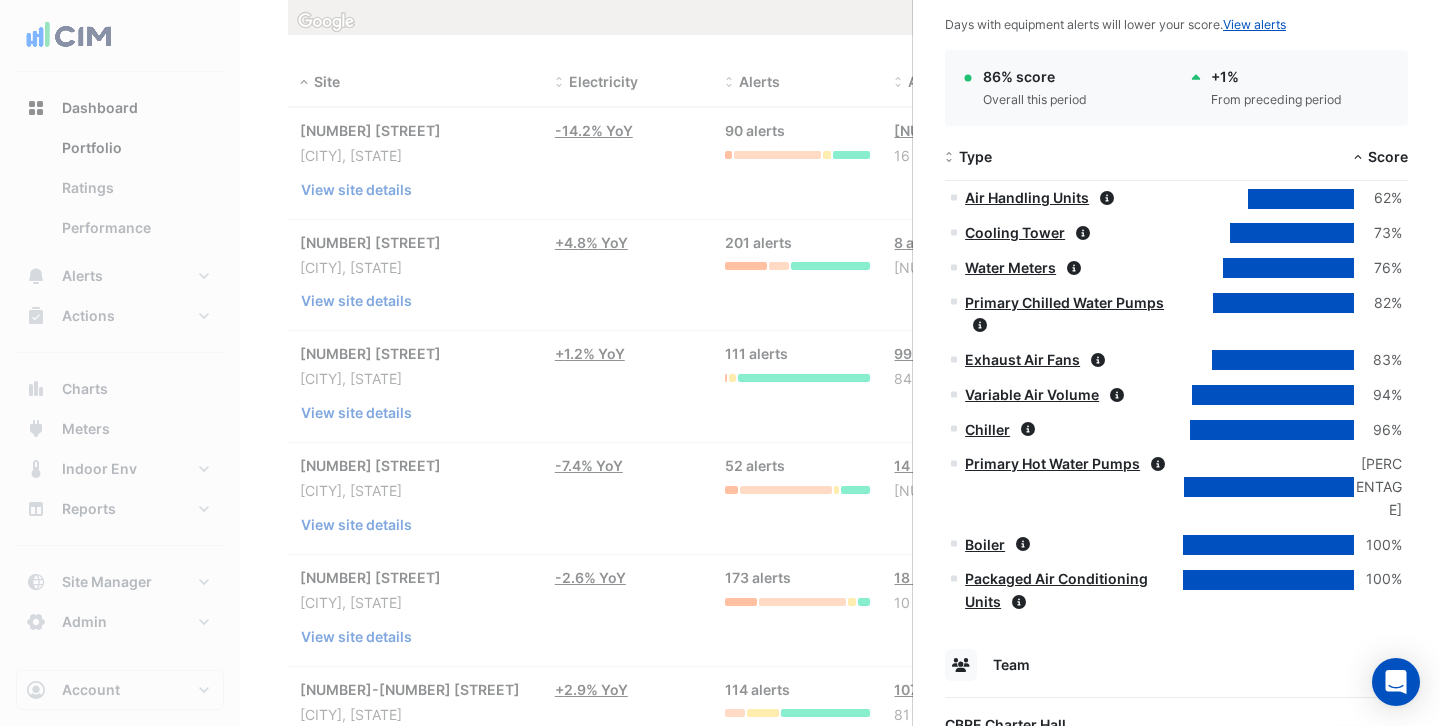 scroll, scrollTop: 995, scrollLeft: 0, axis: vertical 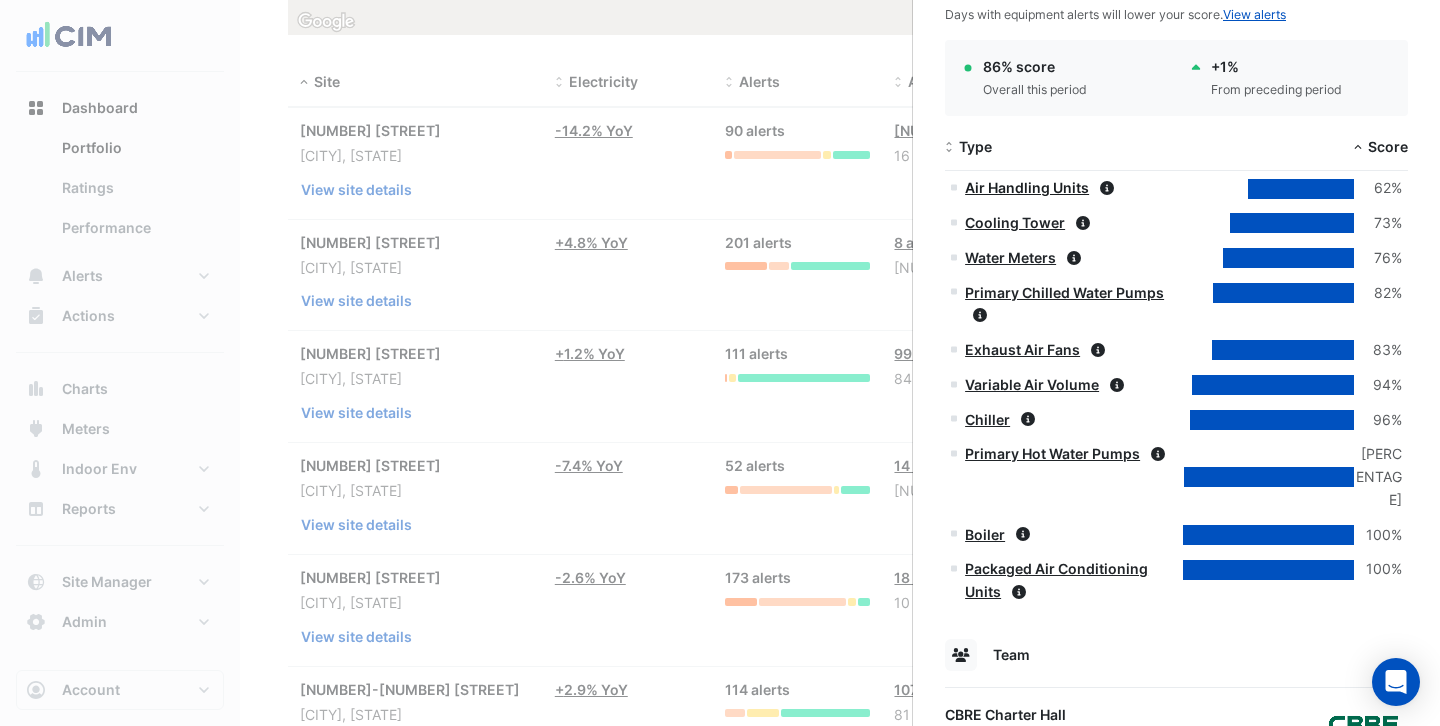 click on "Air Handling Units" 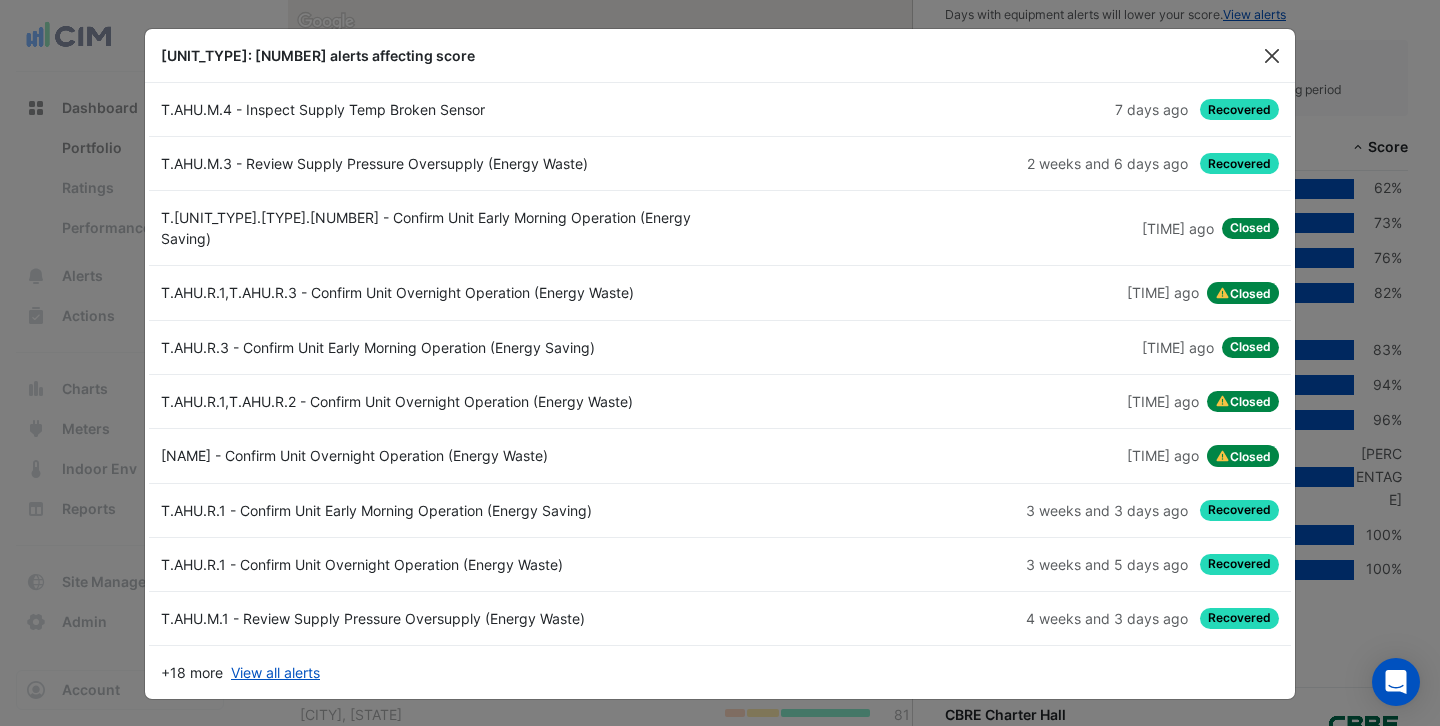 click 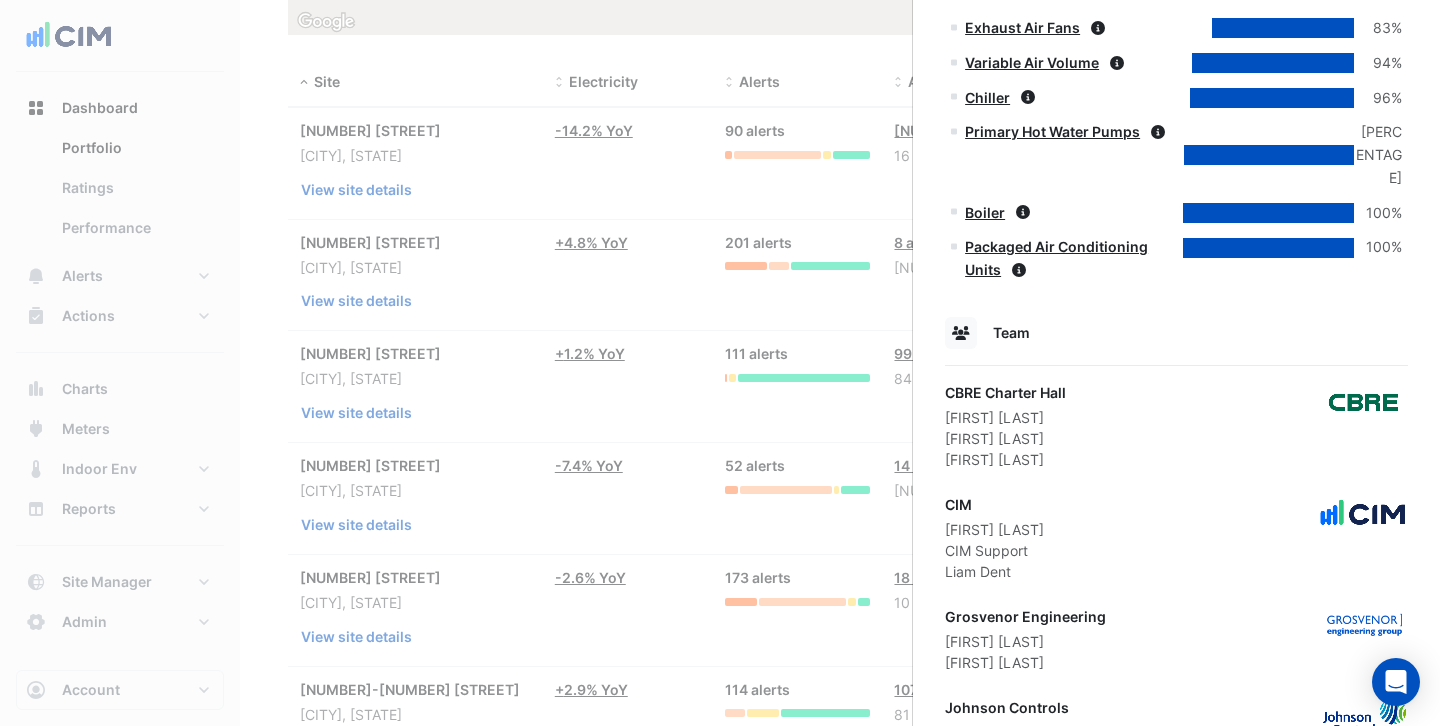 scroll, scrollTop: 1368, scrollLeft: 0, axis: vertical 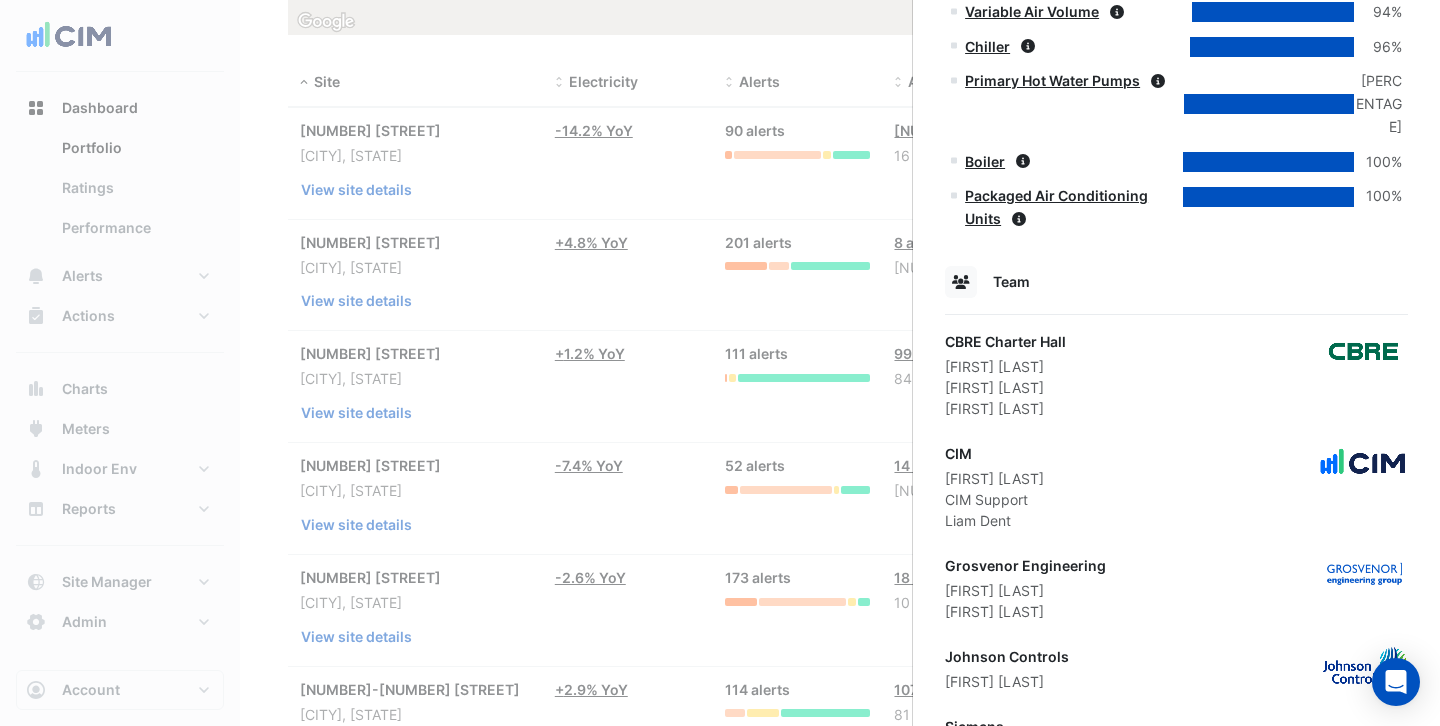drag, startPoint x: 1031, startPoint y: 513, endPoint x: 989, endPoint y: 513, distance: 42 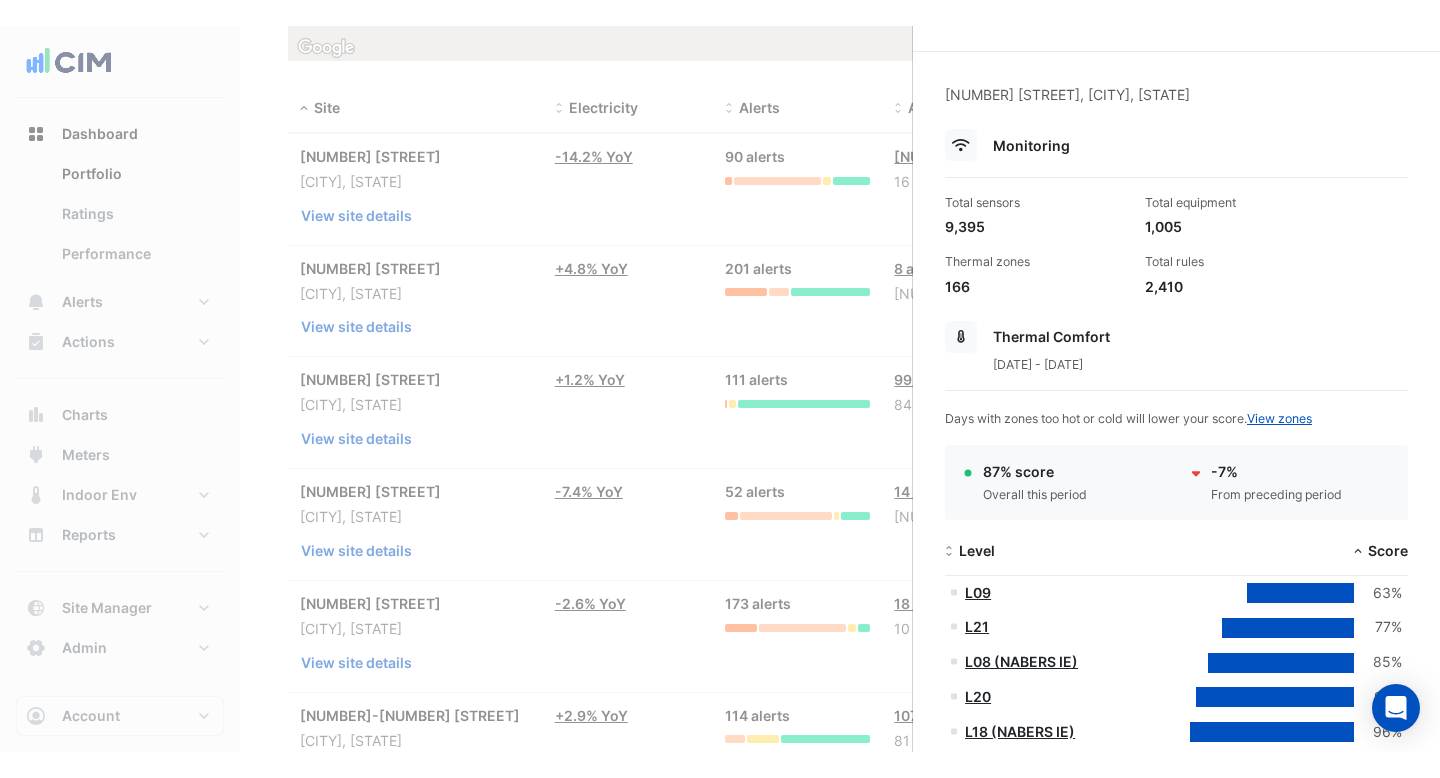 scroll, scrollTop: 0, scrollLeft: 0, axis: both 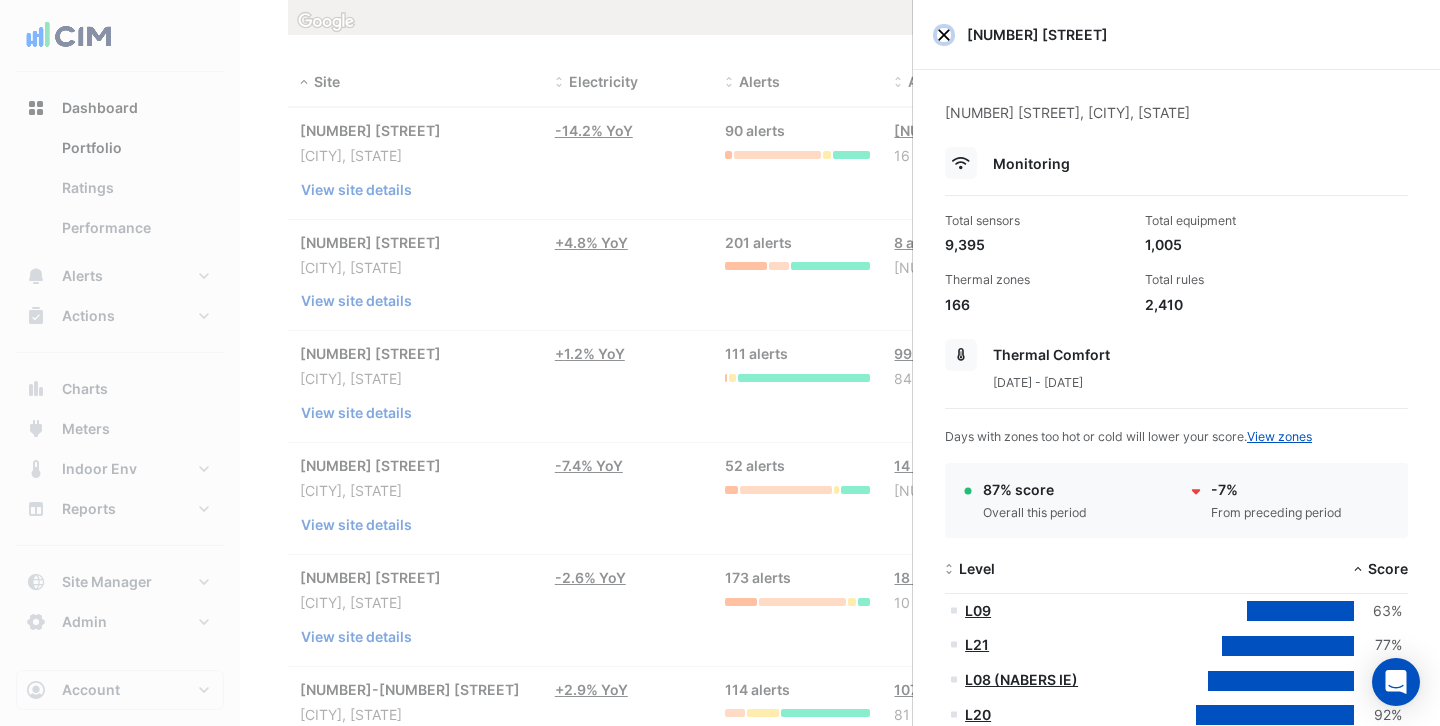 click 